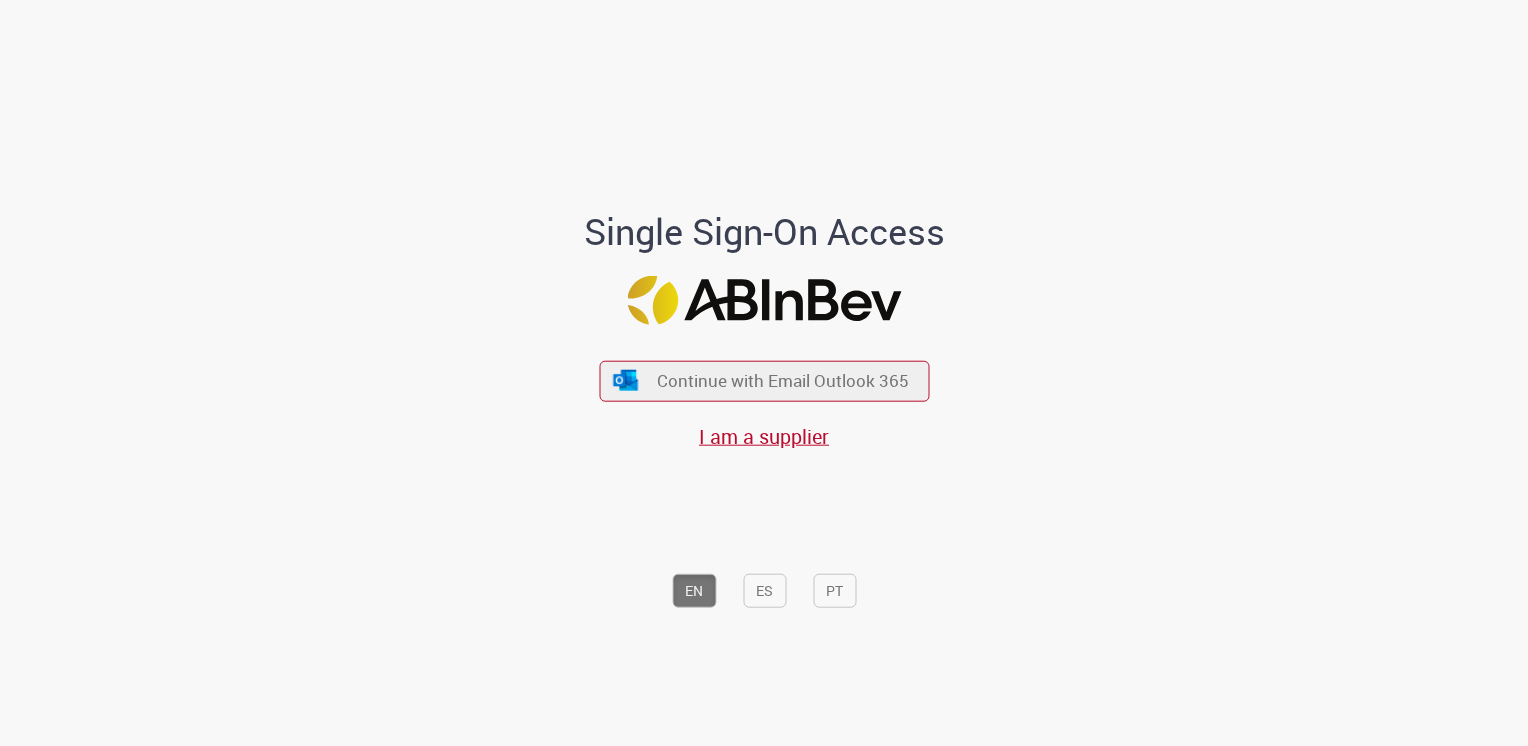 scroll, scrollTop: 0, scrollLeft: 0, axis: both 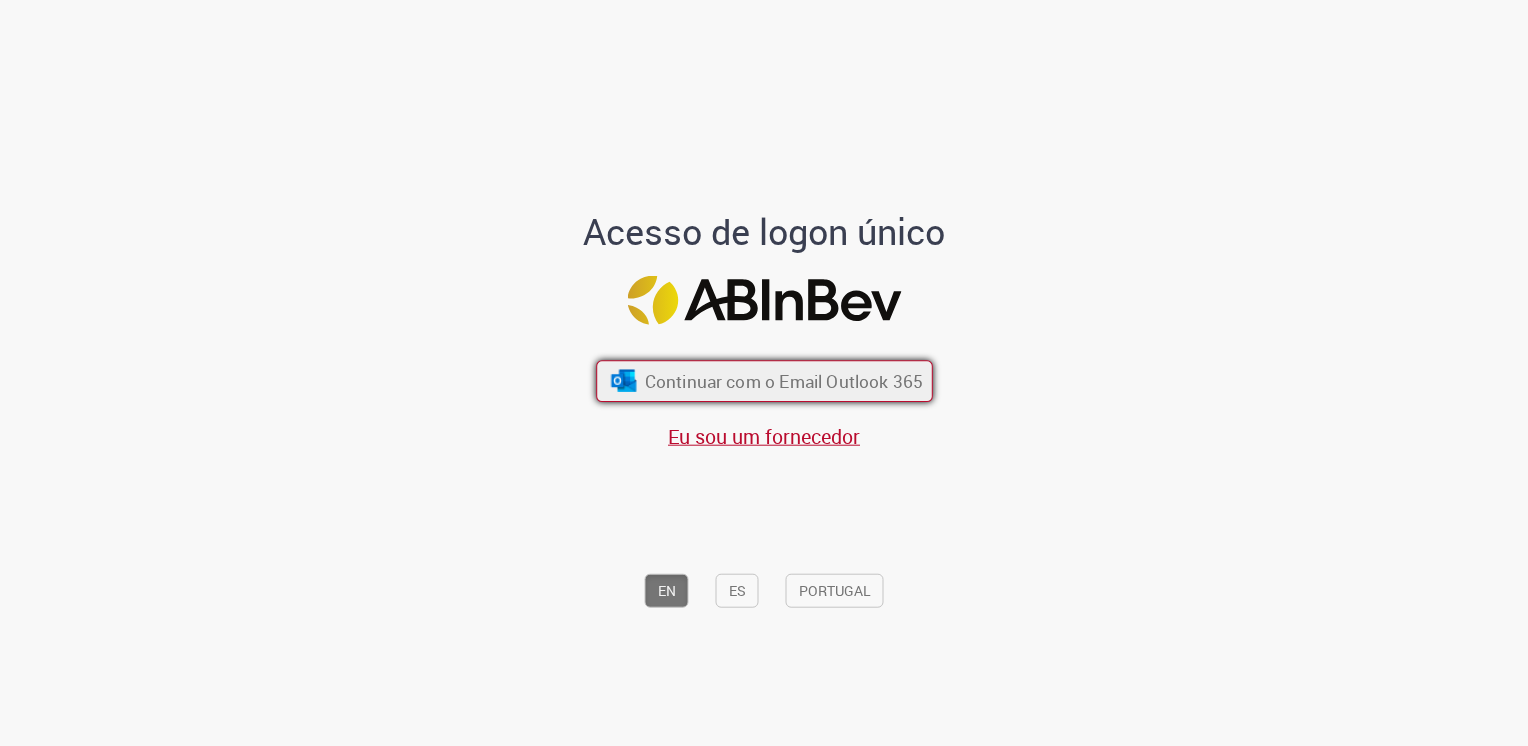 click on "Continuar com o Email Outlook 365" at bounding box center (783, 380) 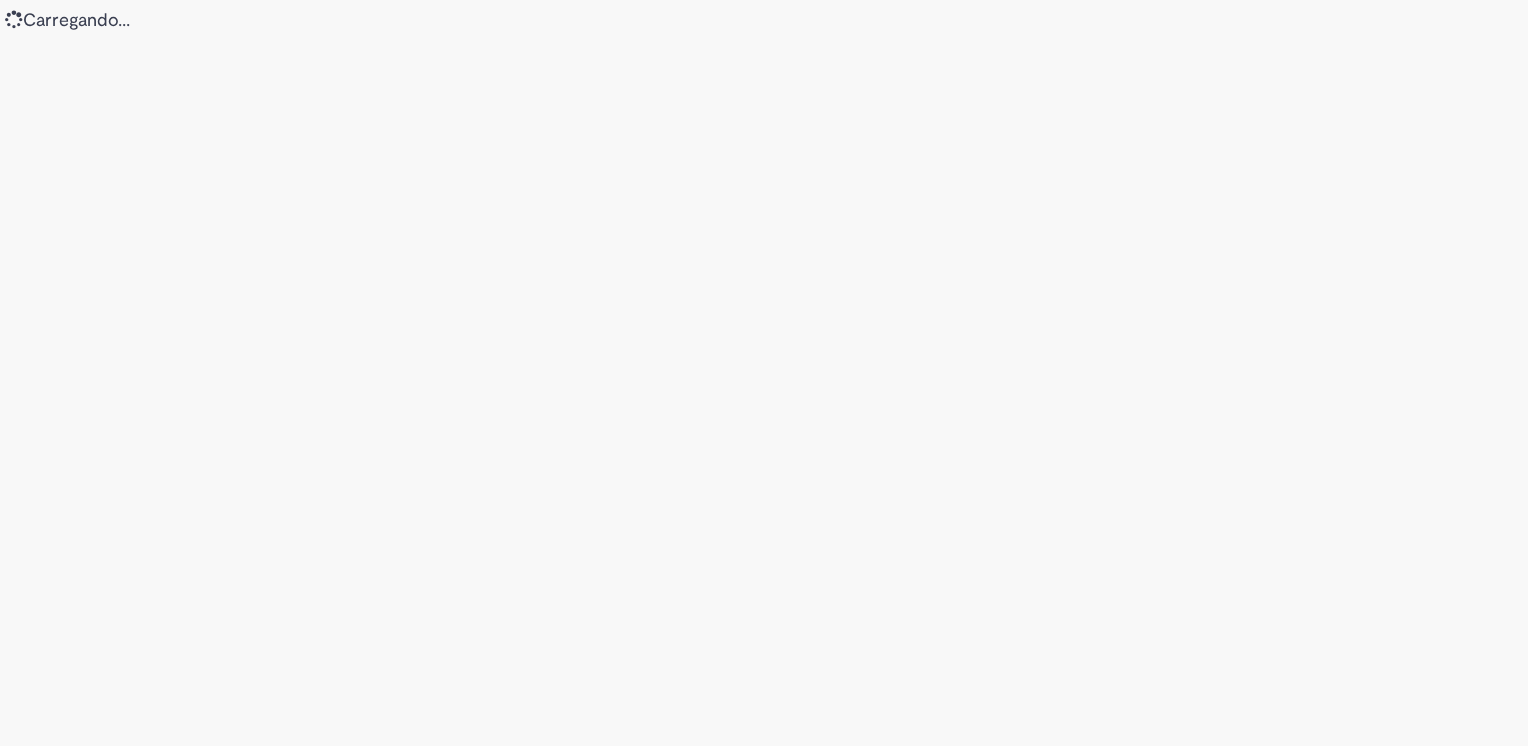 scroll, scrollTop: 0, scrollLeft: 0, axis: both 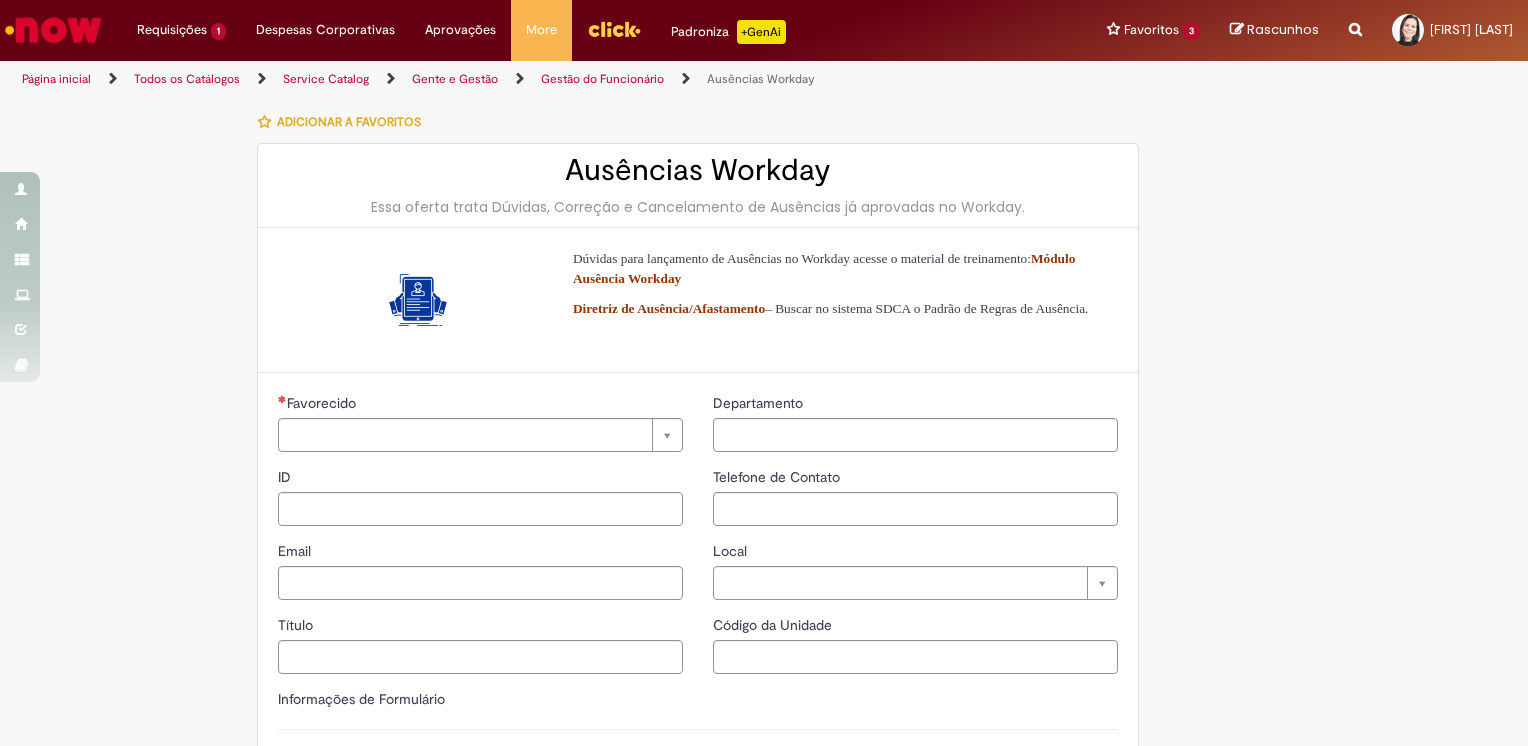 type on "********" 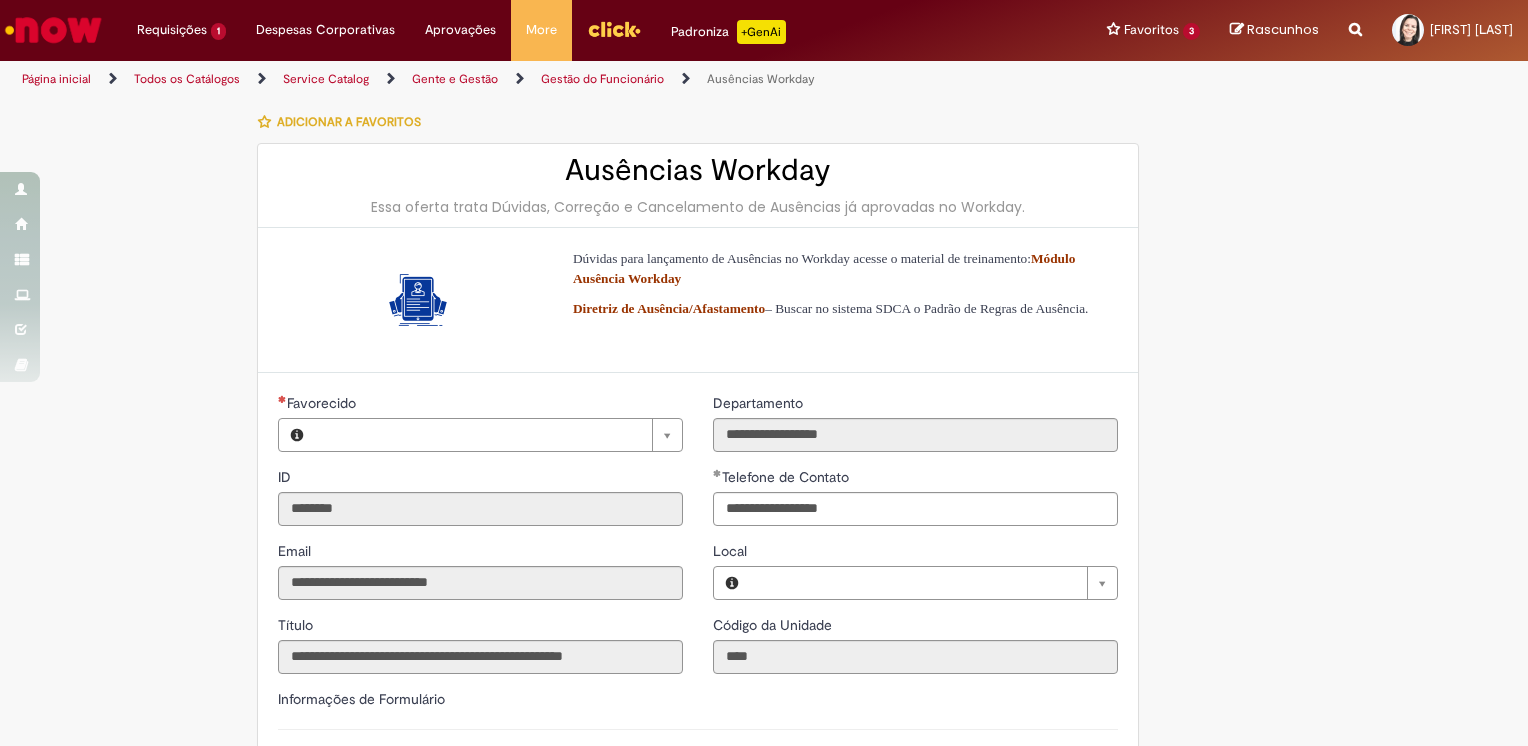 type on "**********" 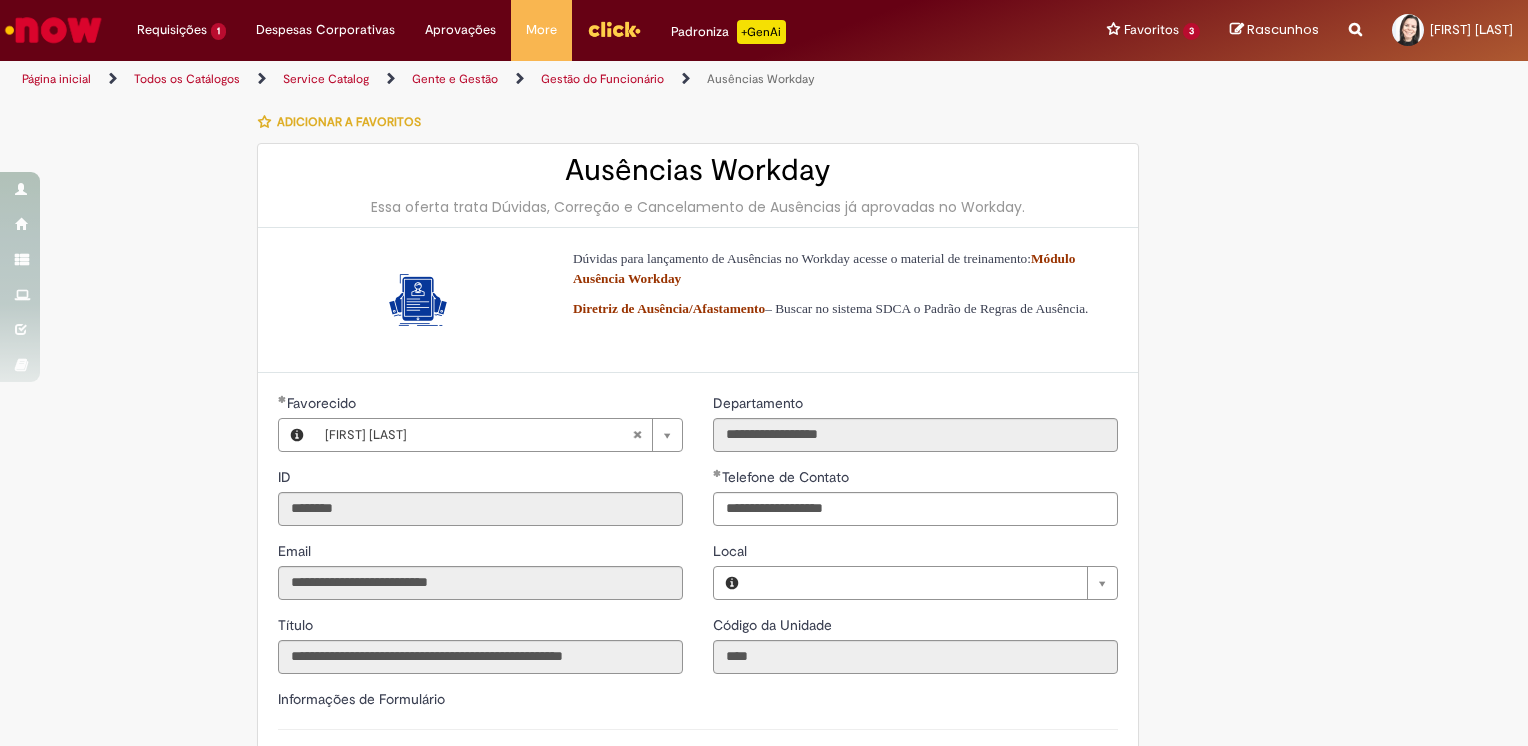 type on "**********" 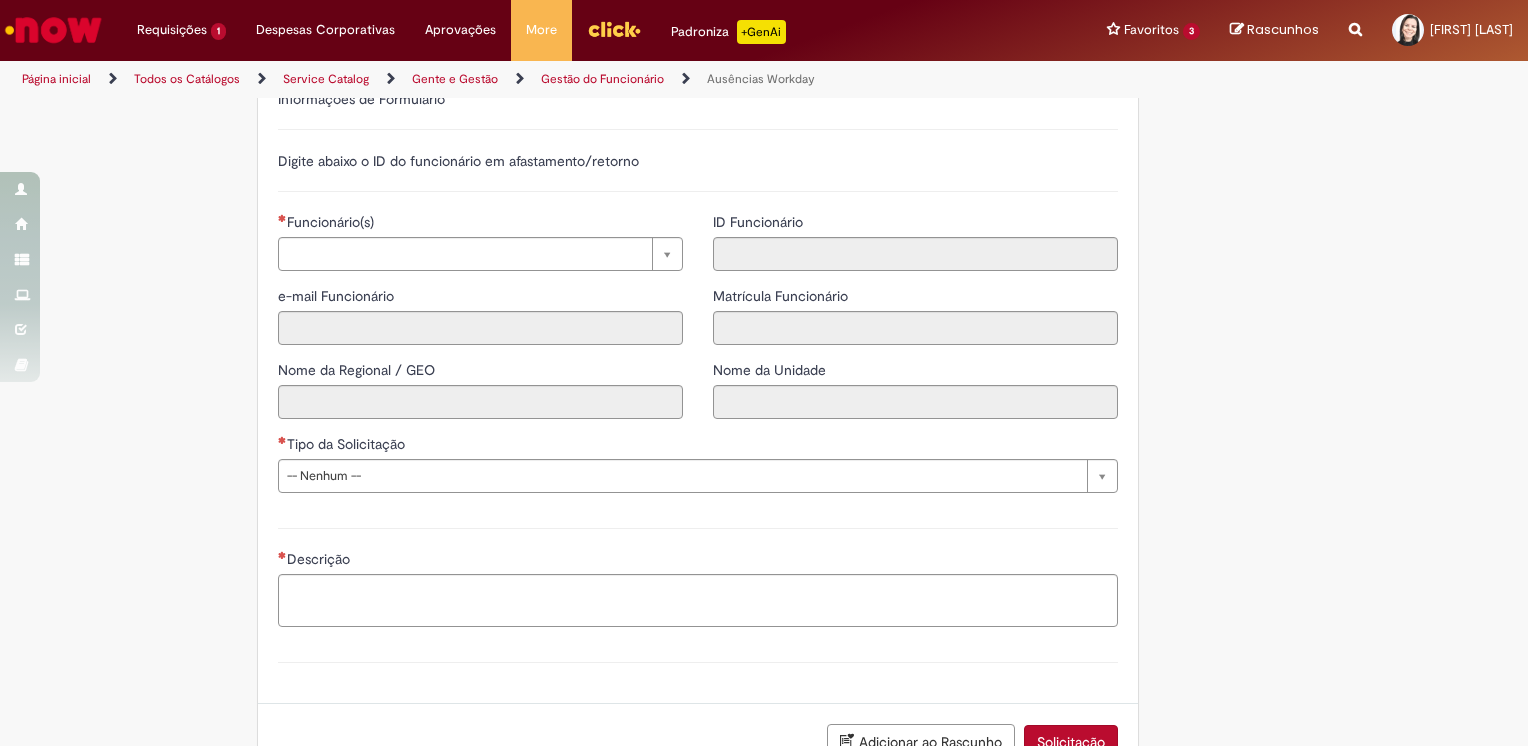 scroll, scrollTop: 604, scrollLeft: 0, axis: vertical 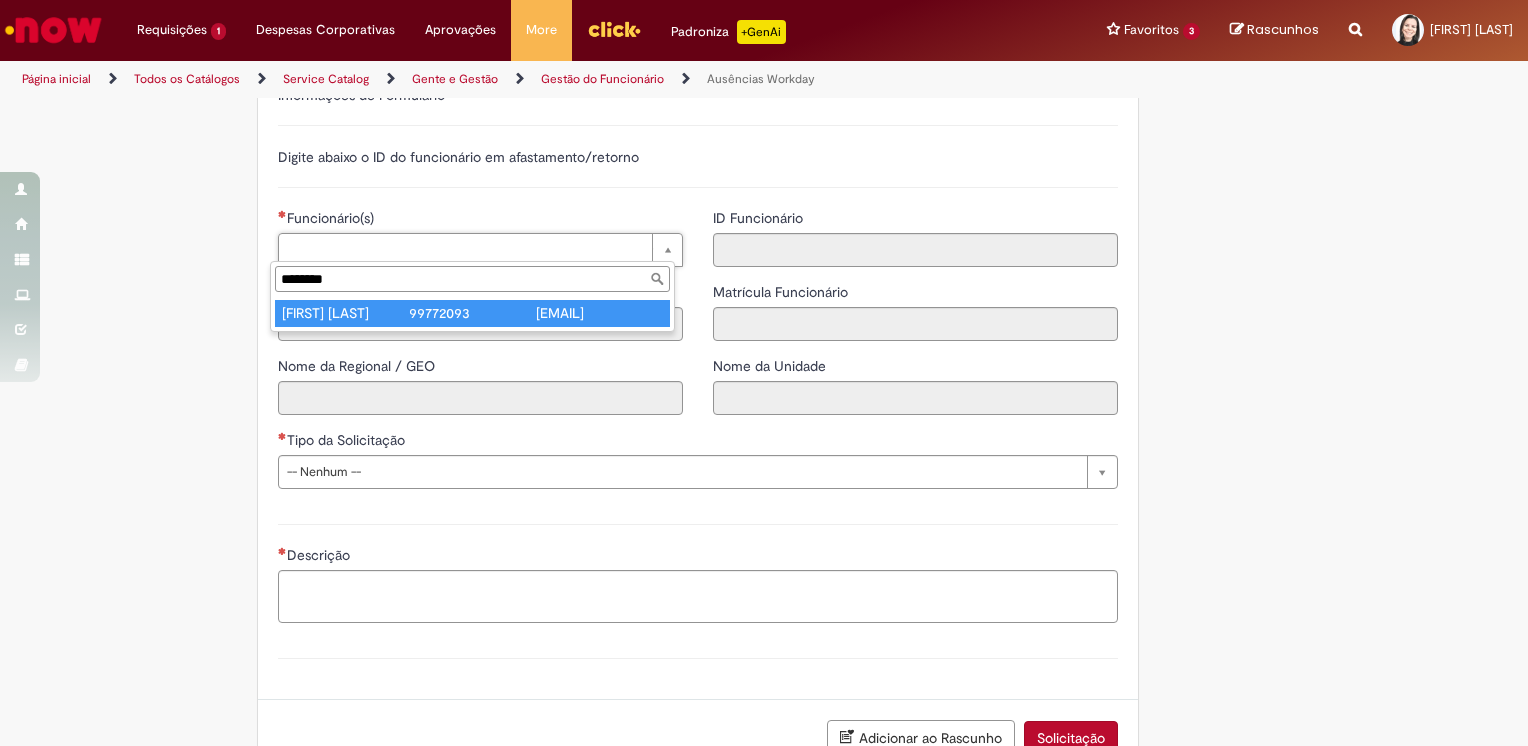 type on "********" 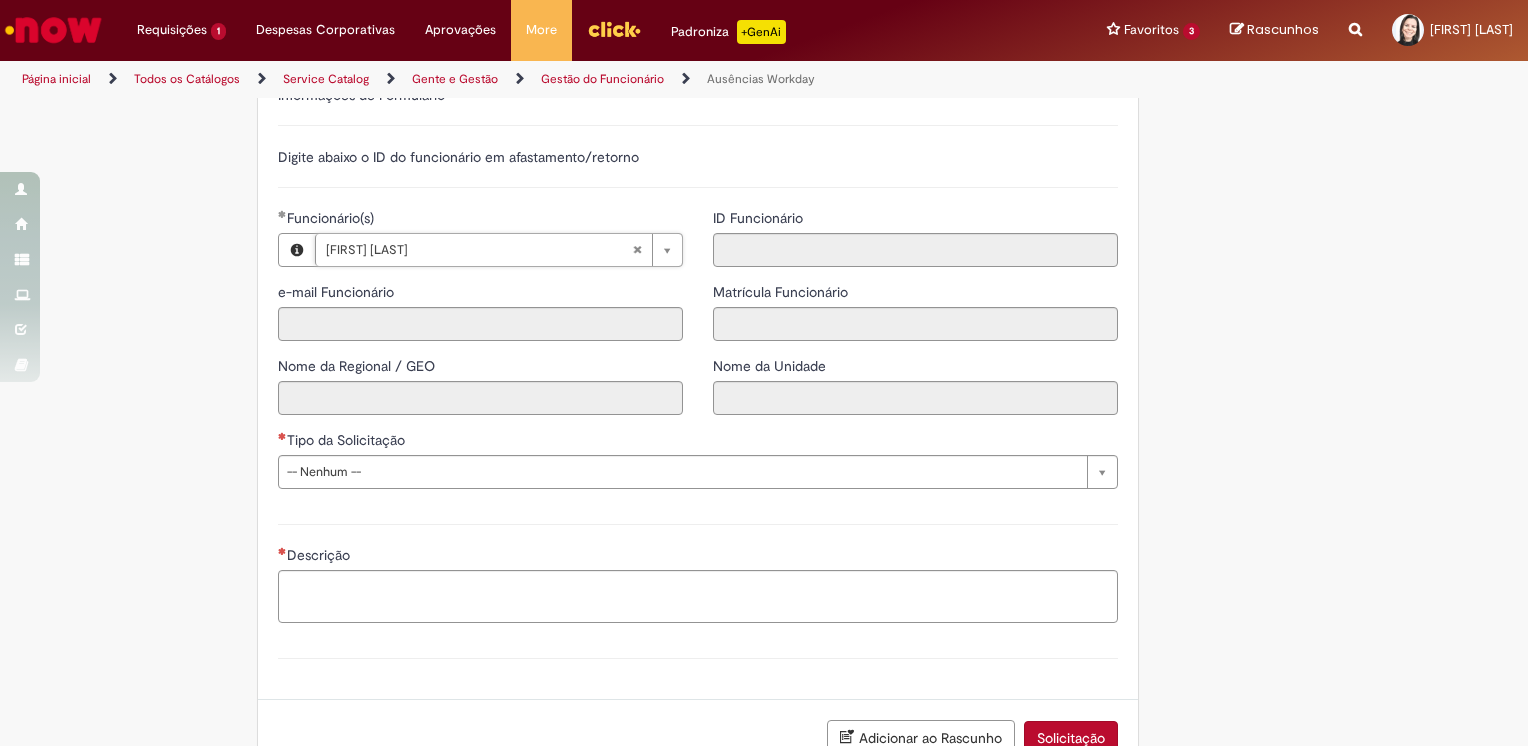 type on "**********" 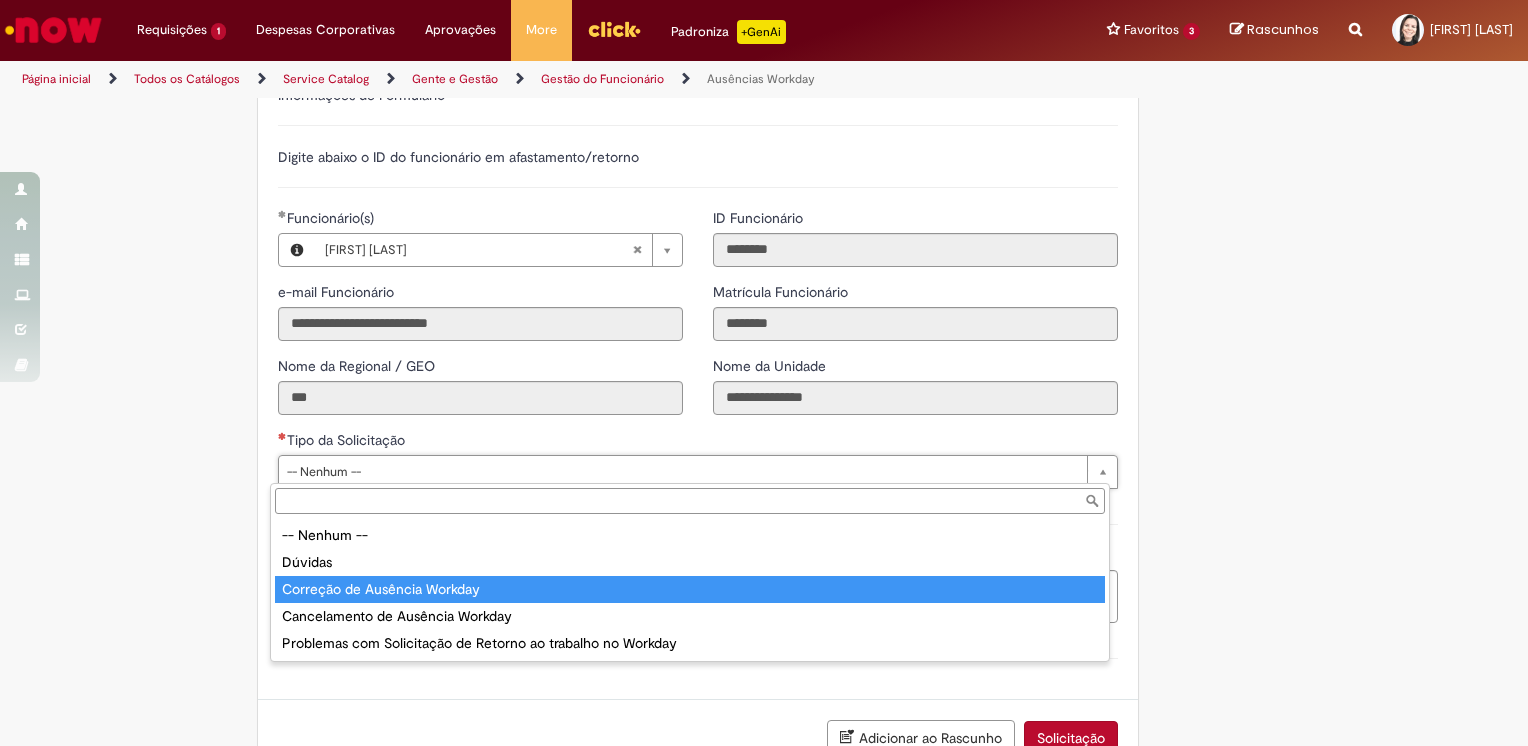 type on "**********" 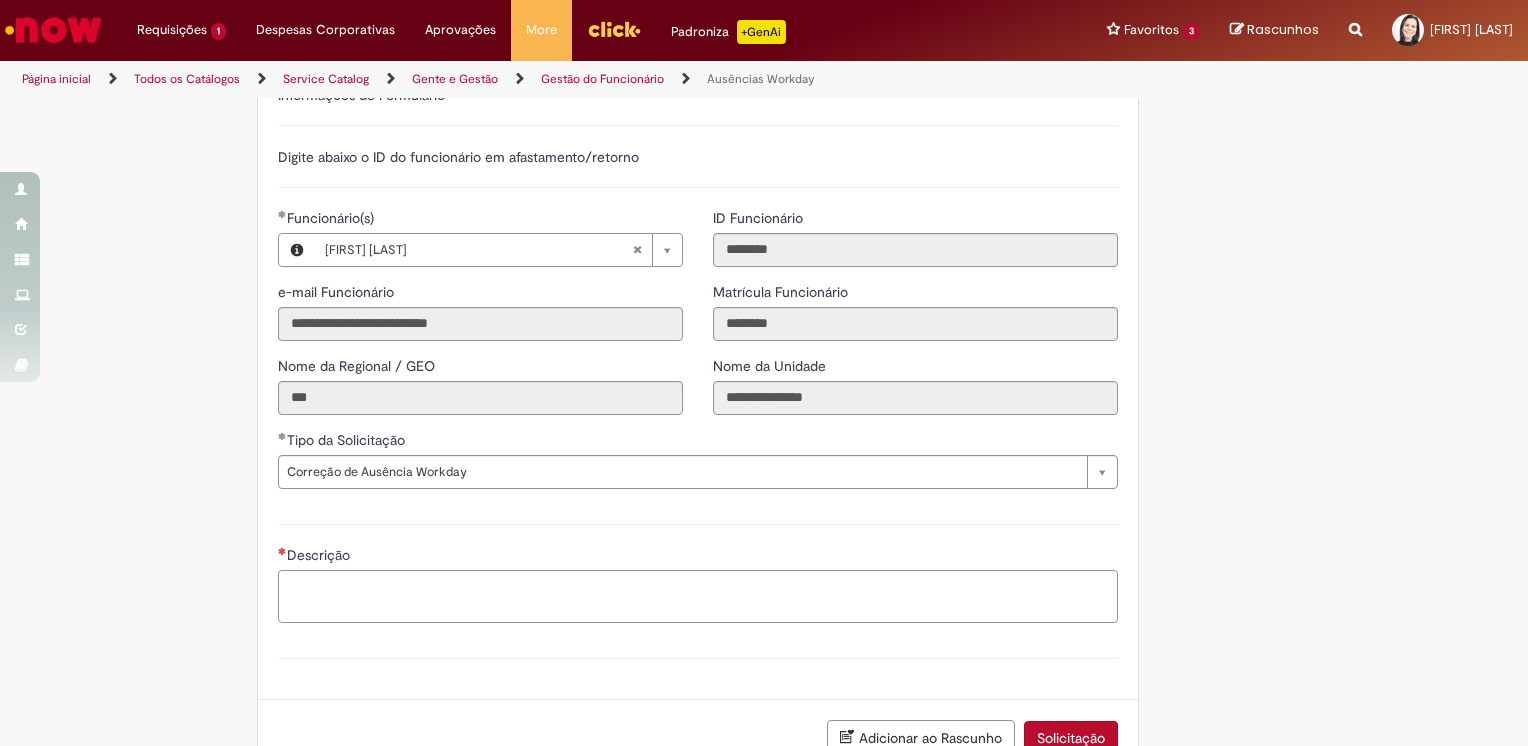 click on "Descrição" at bounding box center [698, 597] 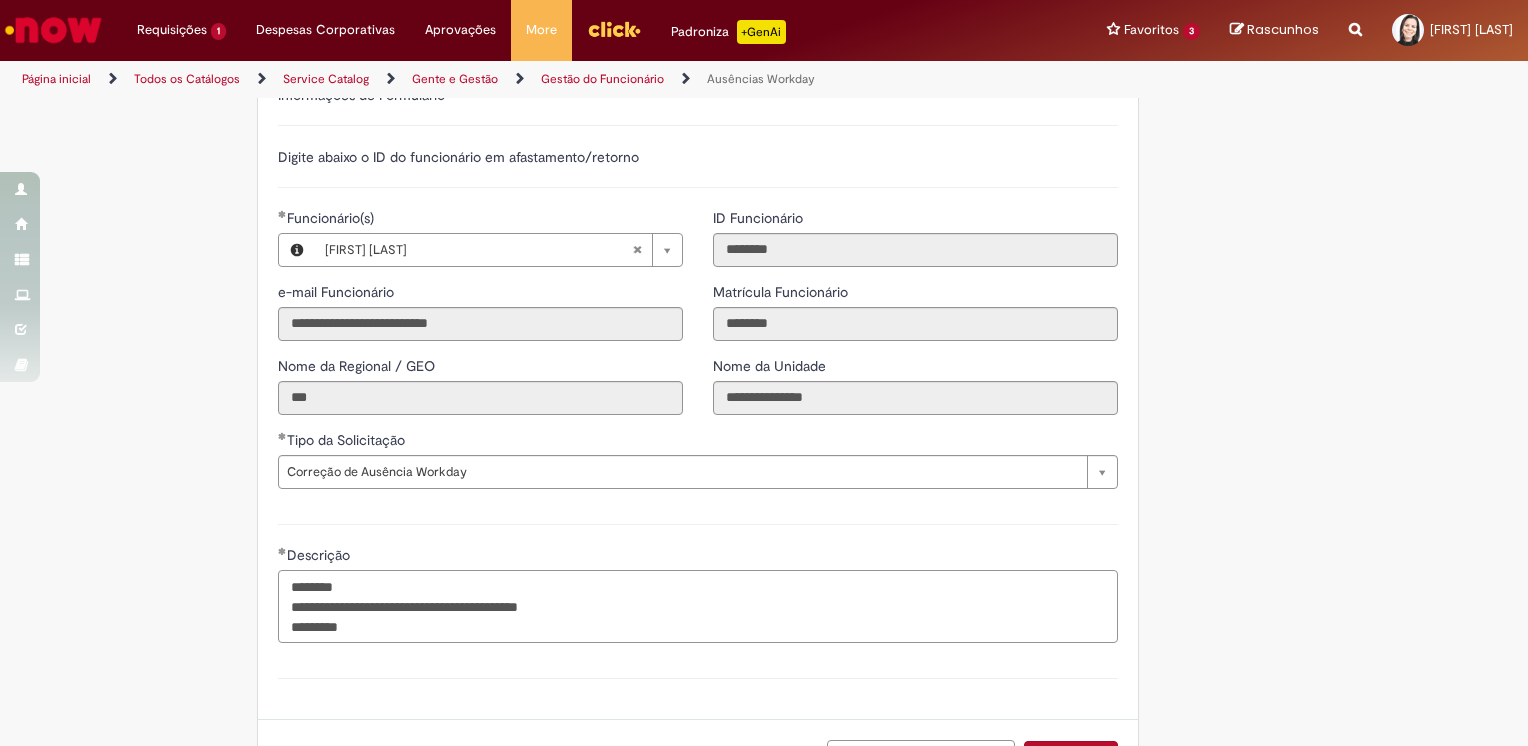 click on "**********" at bounding box center [698, 607] 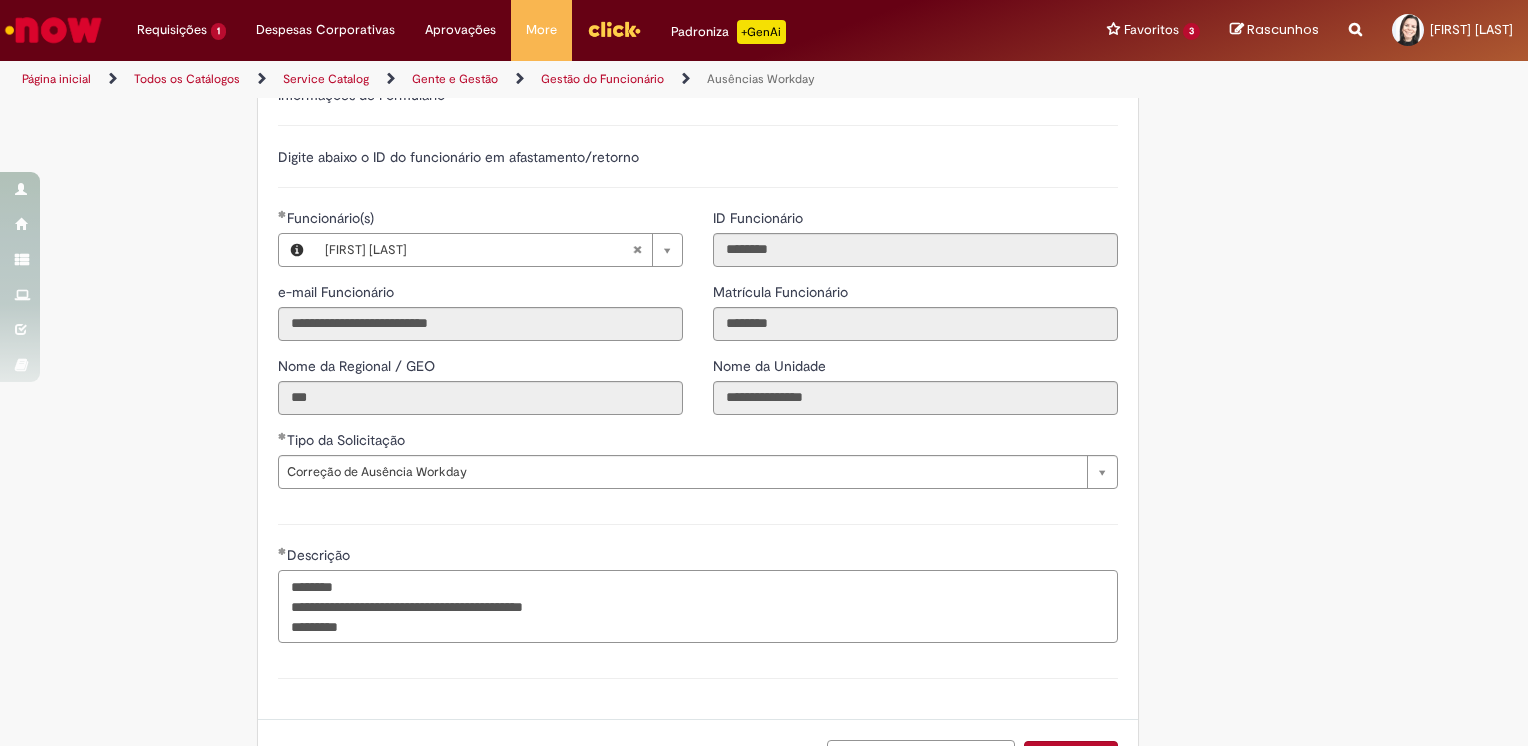 click on "**********" at bounding box center (698, 607) 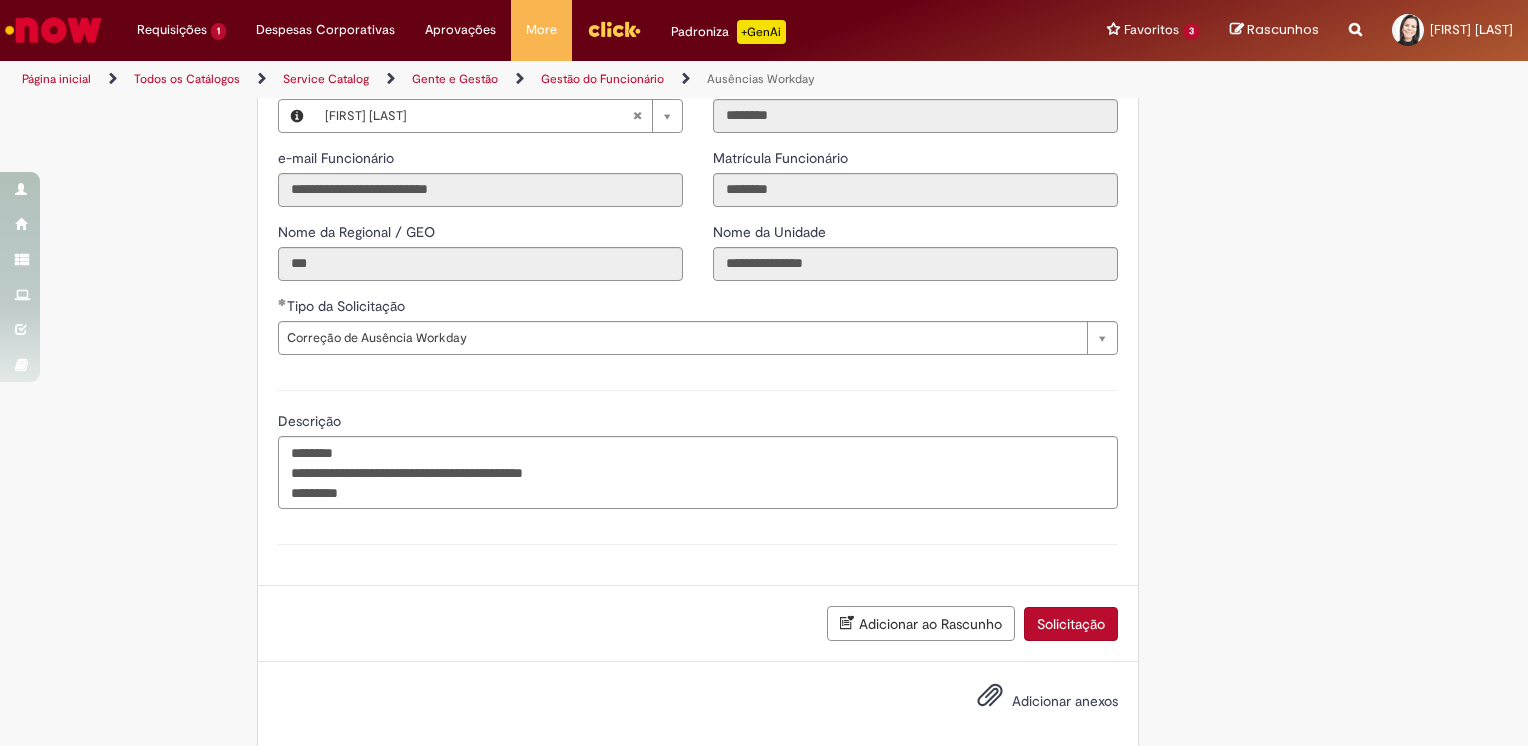 scroll, scrollTop: 760, scrollLeft: 0, axis: vertical 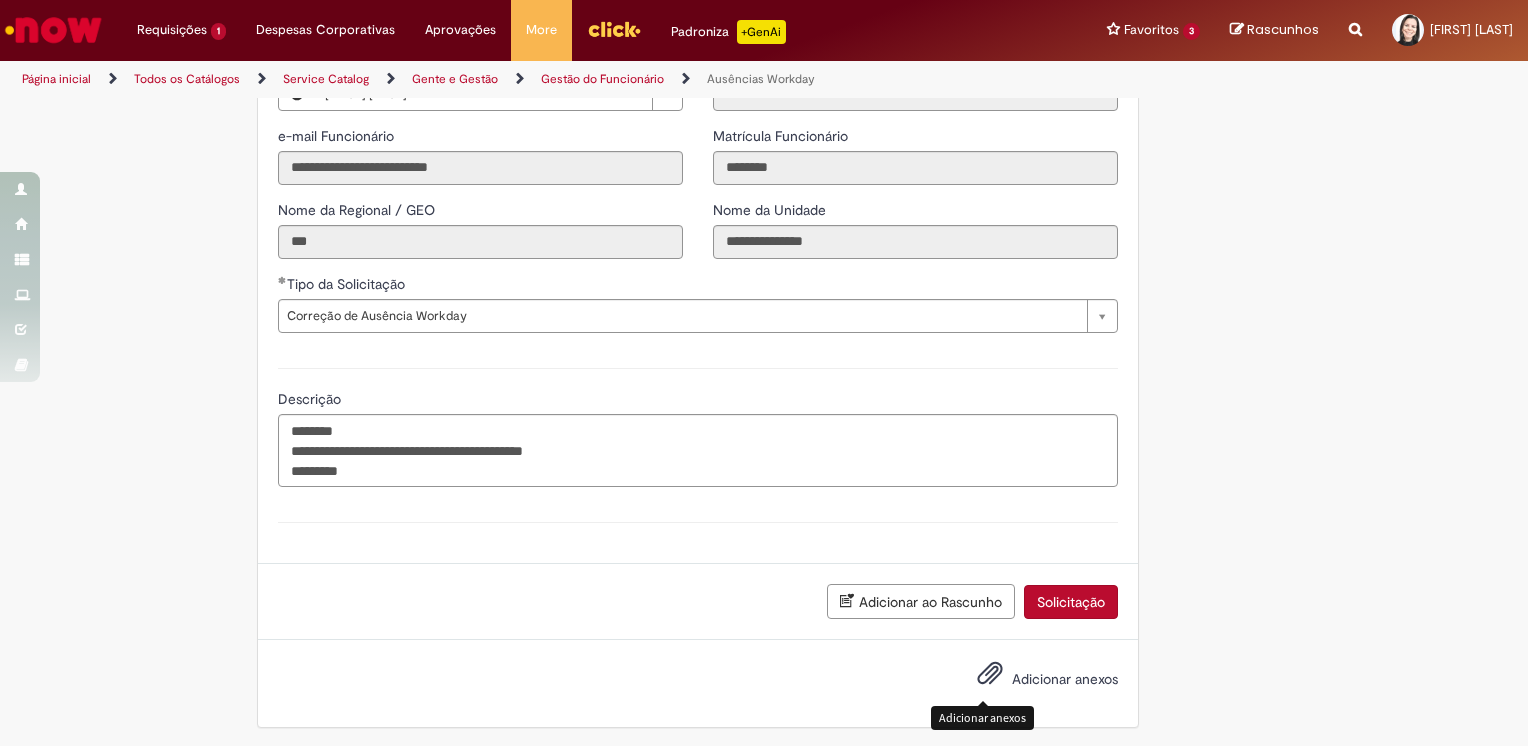 click at bounding box center [990, 674] 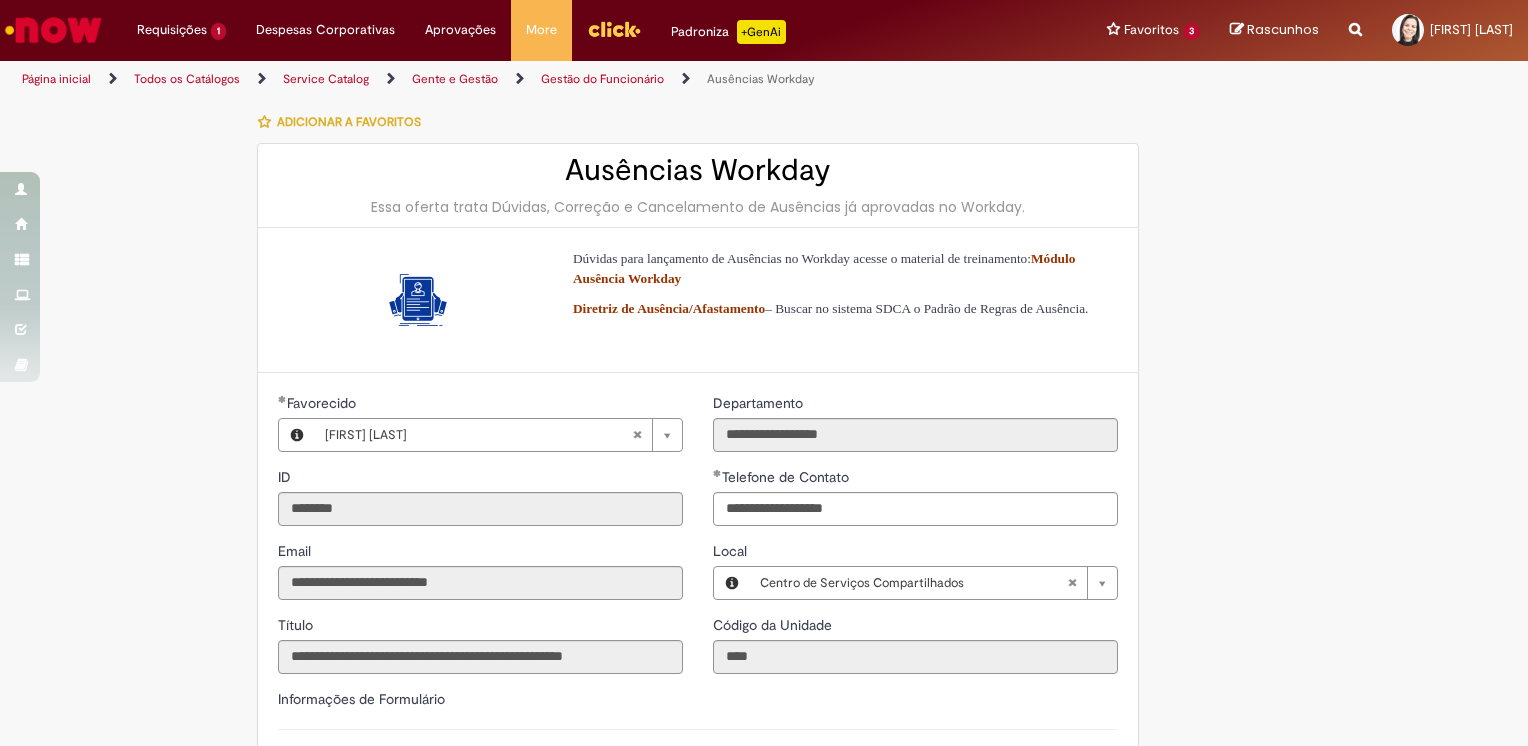 scroll, scrollTop: 0, scrollLeft: 0, axis: both 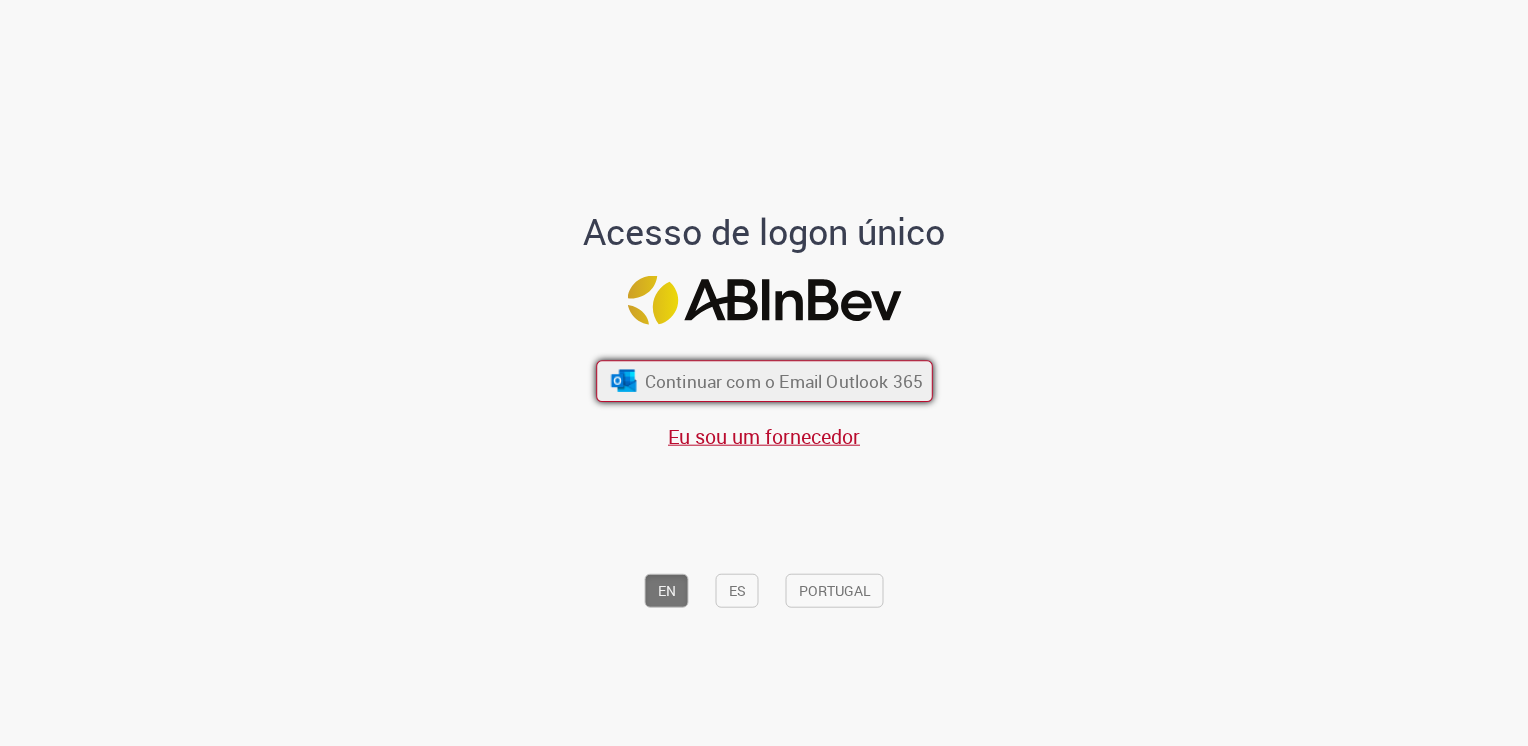 click on "Continuar com o Email Outlook 365" at bounding box center [783, 380] 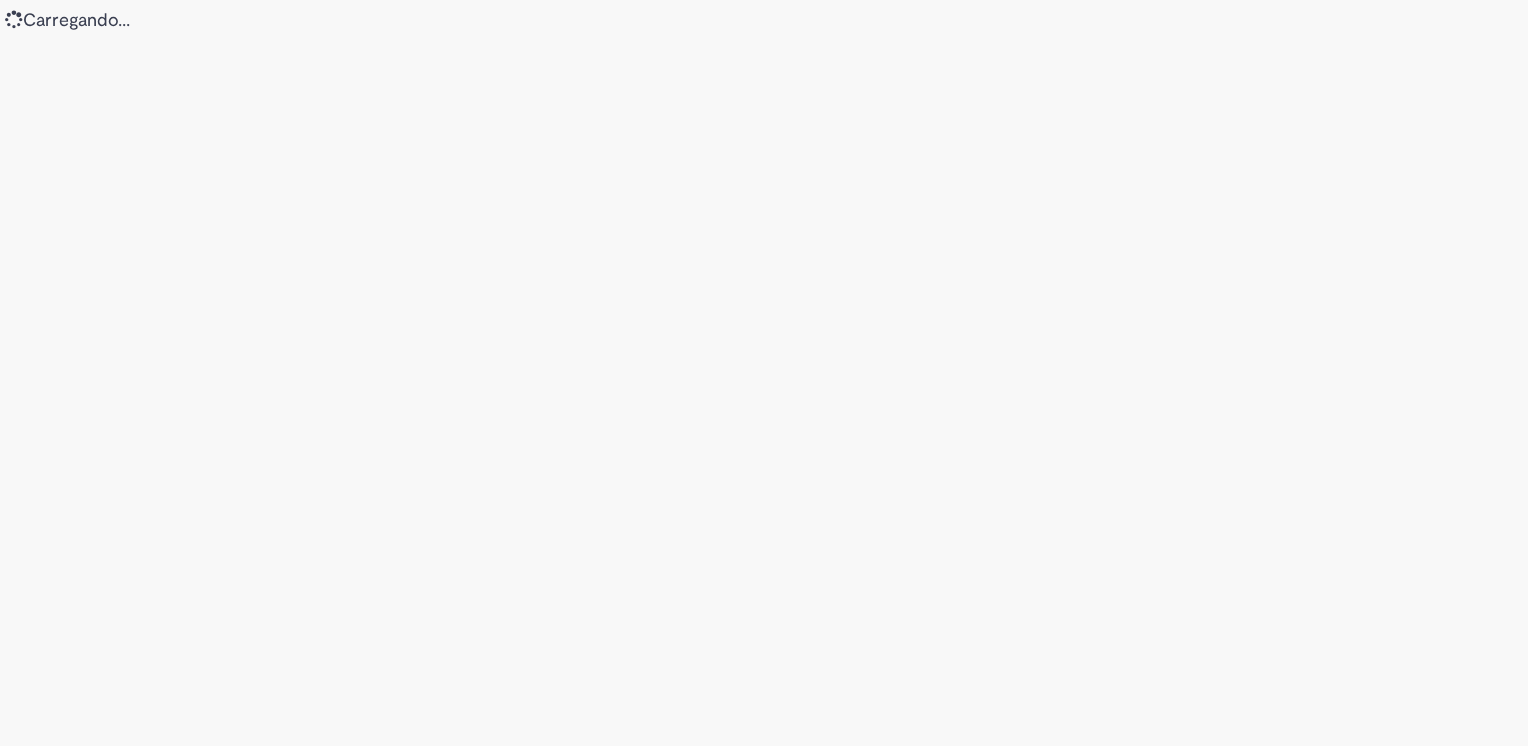 scroll, scrollTop: 0, scrollLeft: 0, axis: both 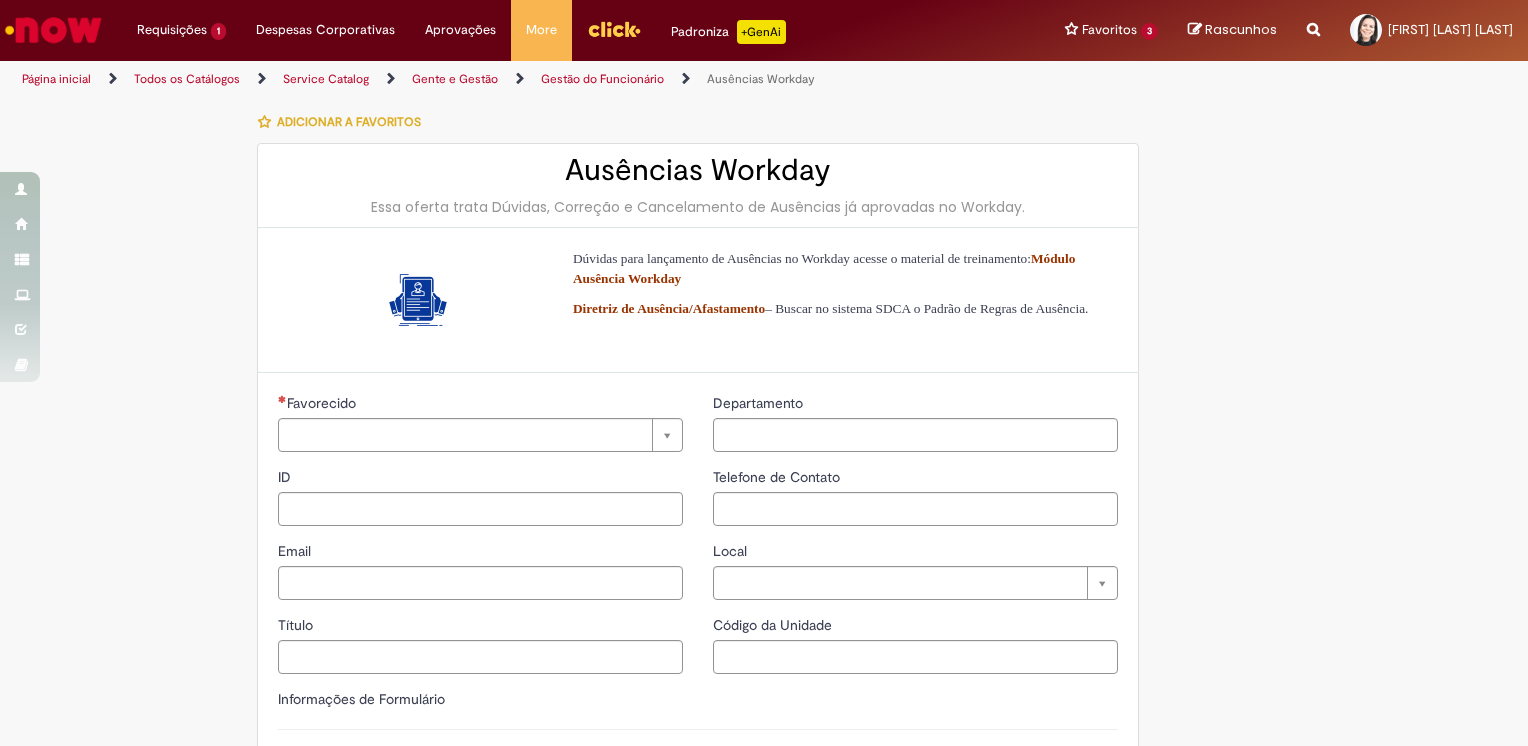 type on "********" 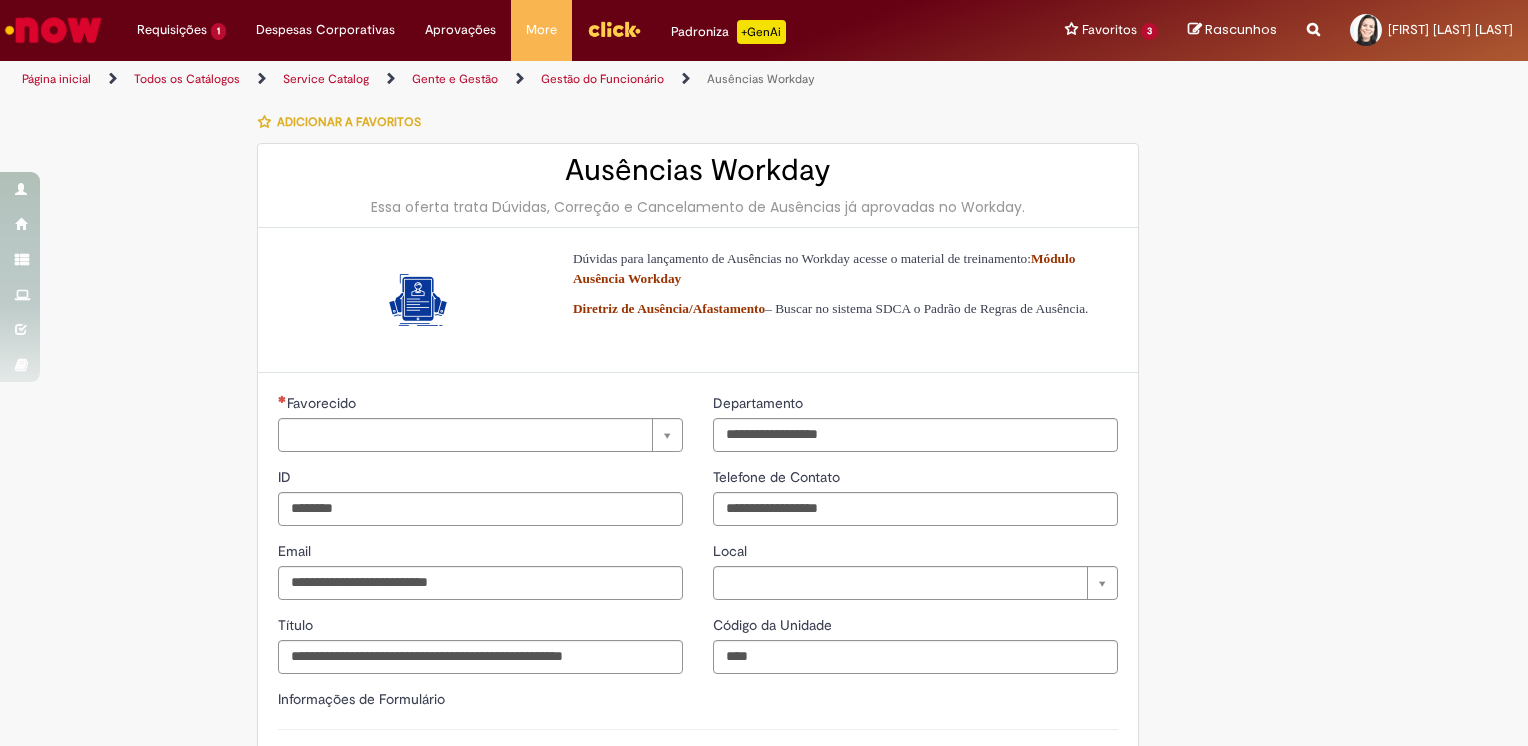 type on "**********" 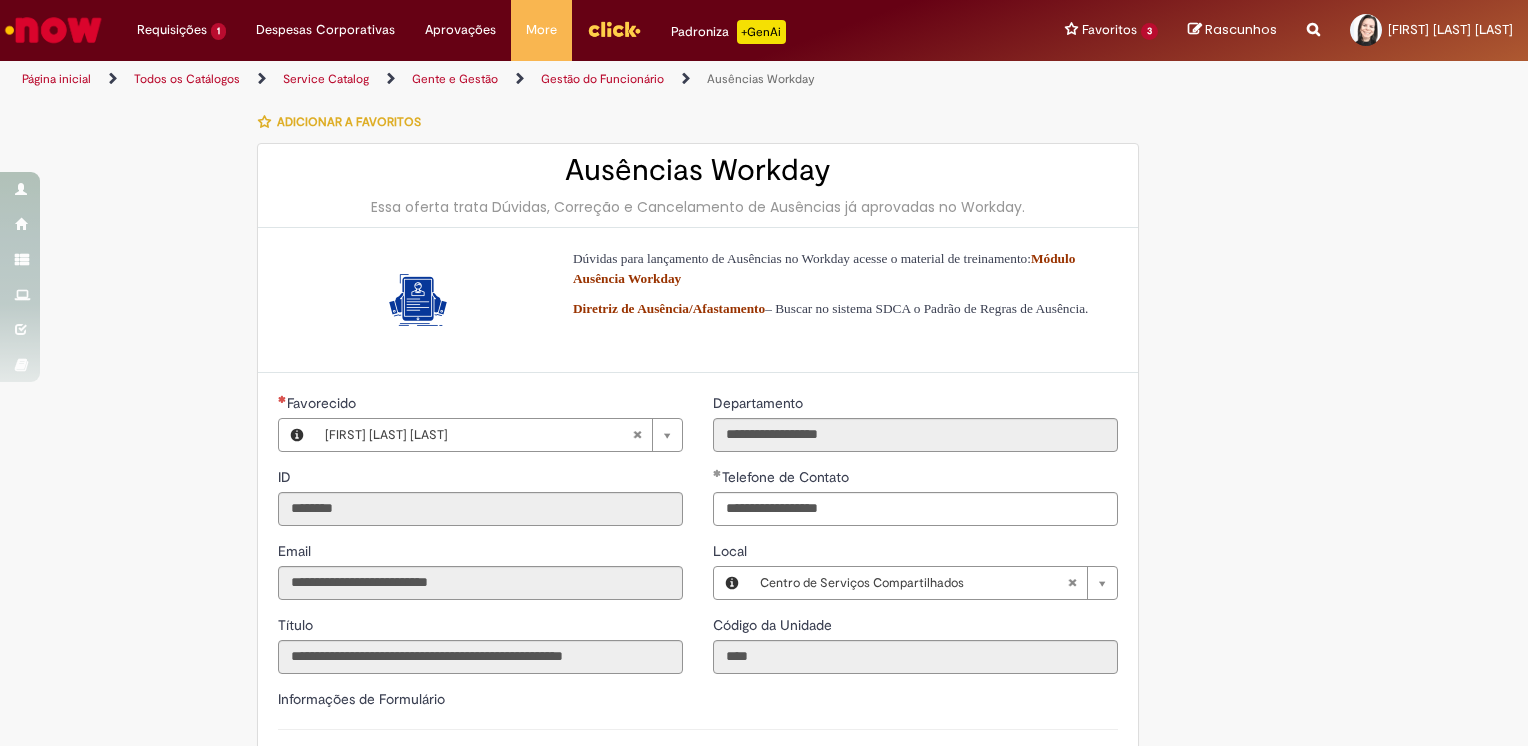 type on "**********" 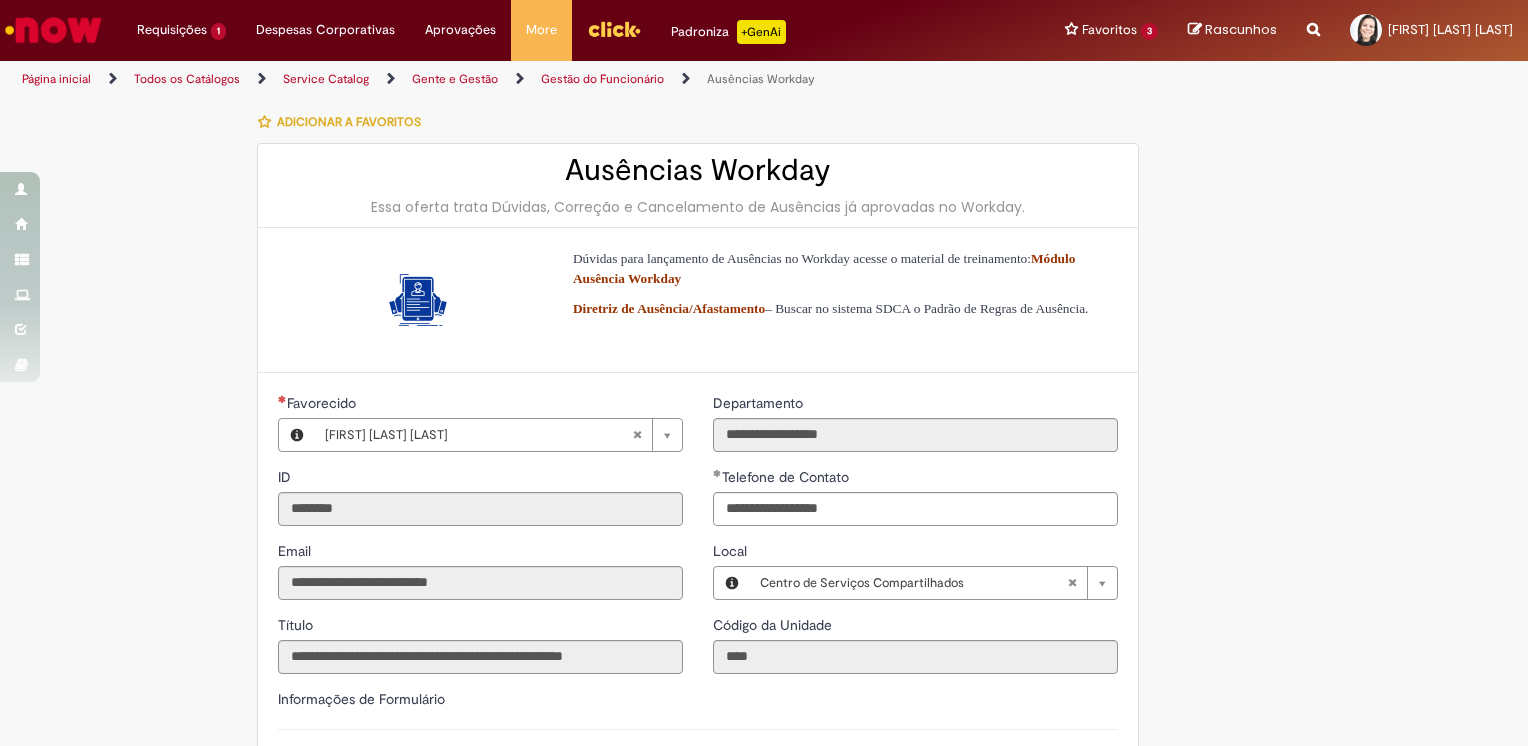 type on "**********" 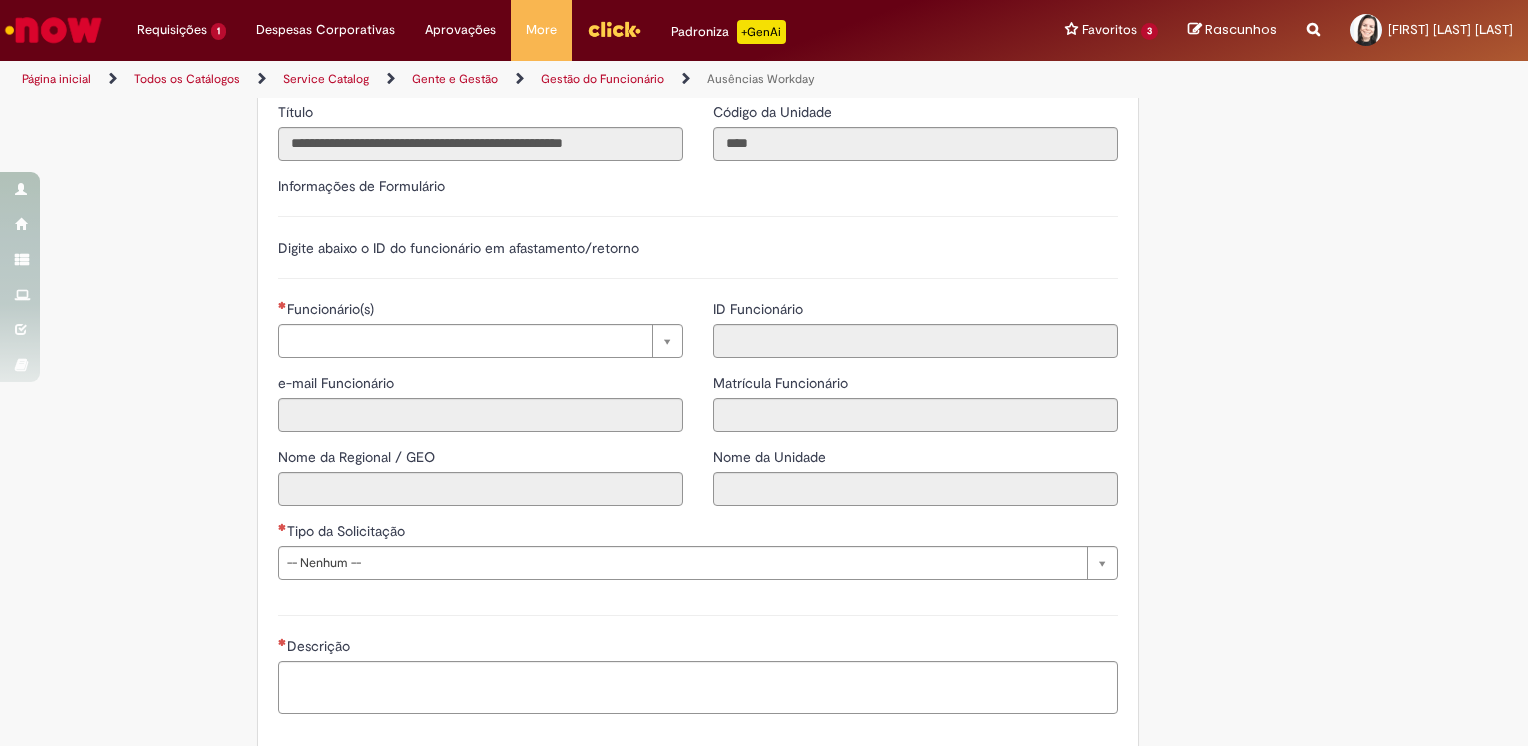 scroll, scrollTop: 532, scrollLeft: 0, axis: vertical 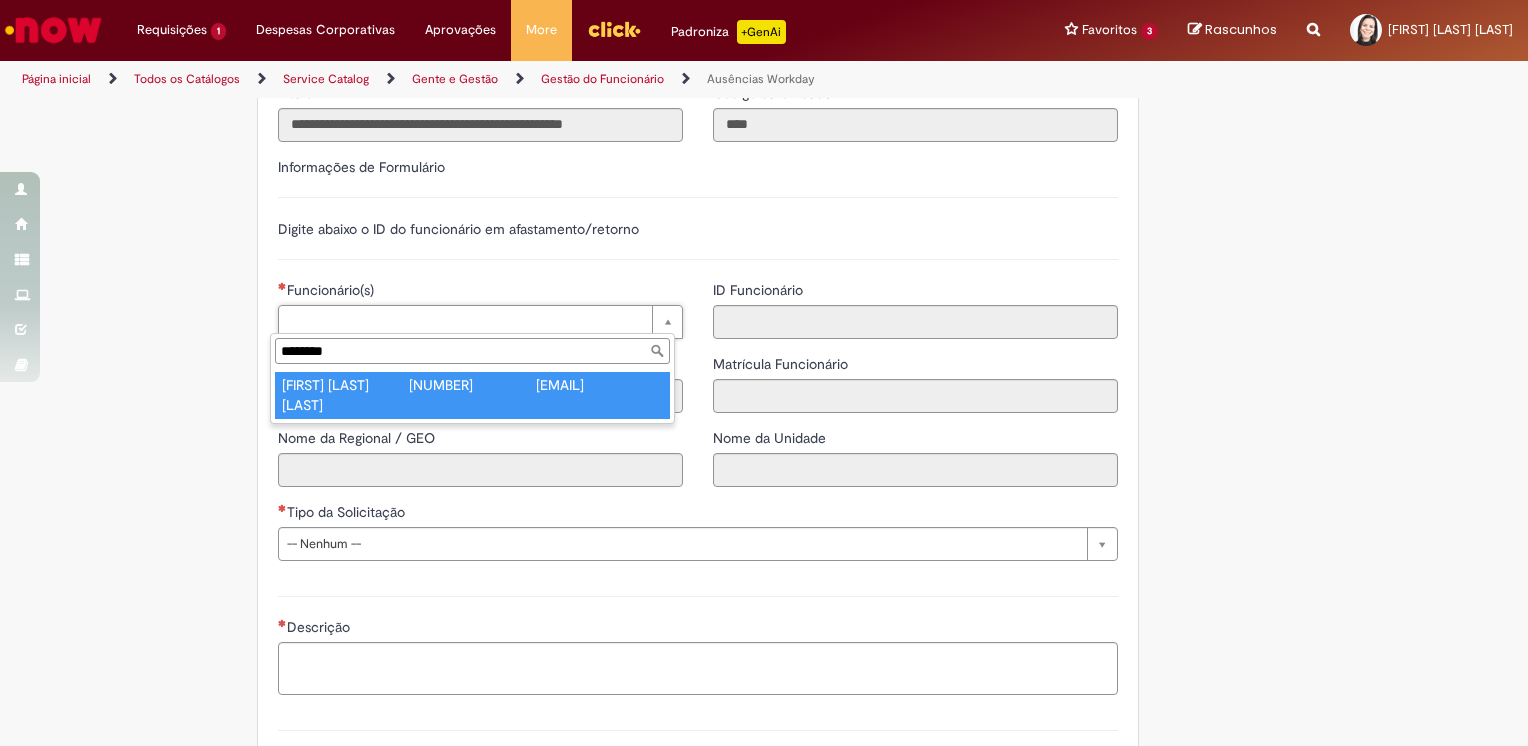 type on "********" 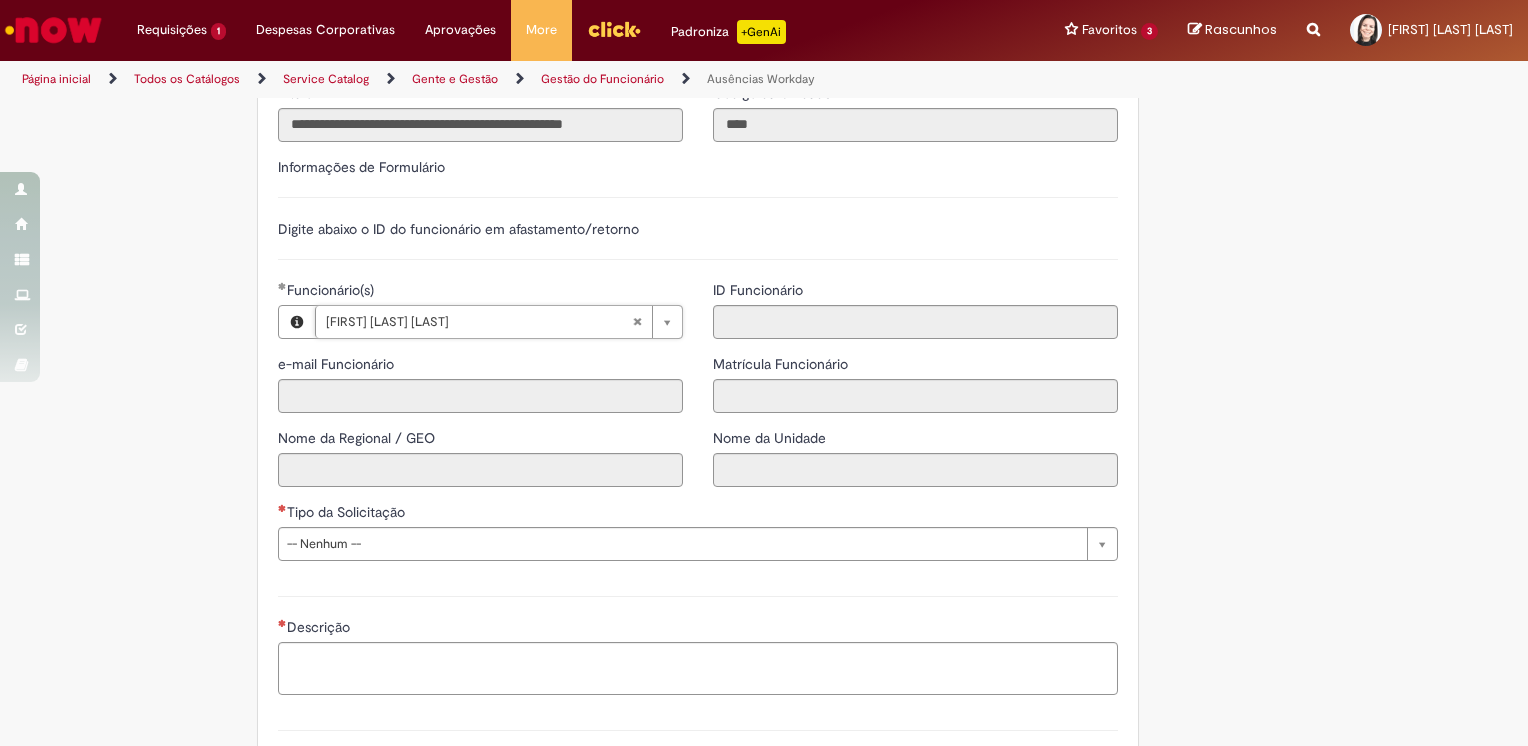 type on "**********" 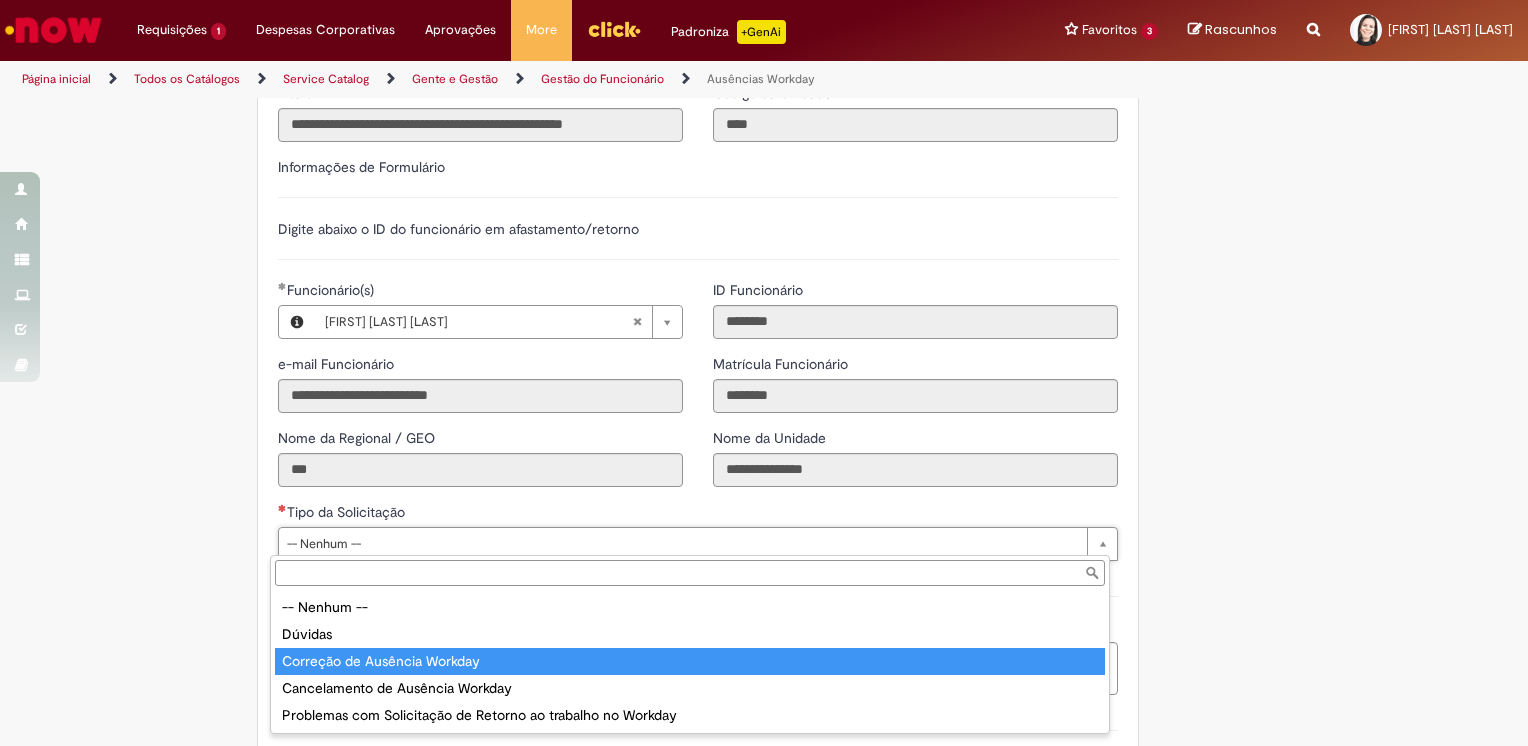 type on "**********" 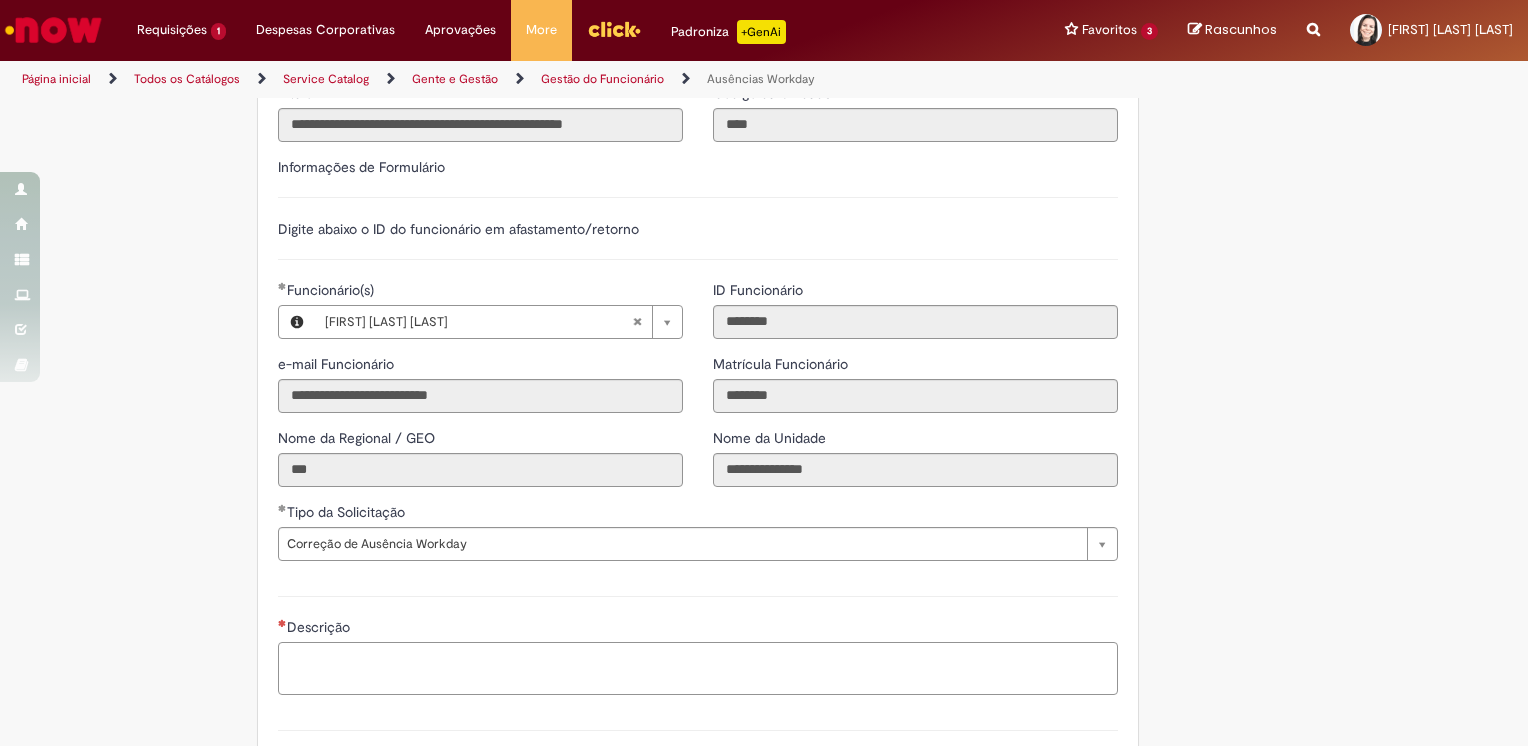 click on "Descrição" at bounding box center [698, 669] 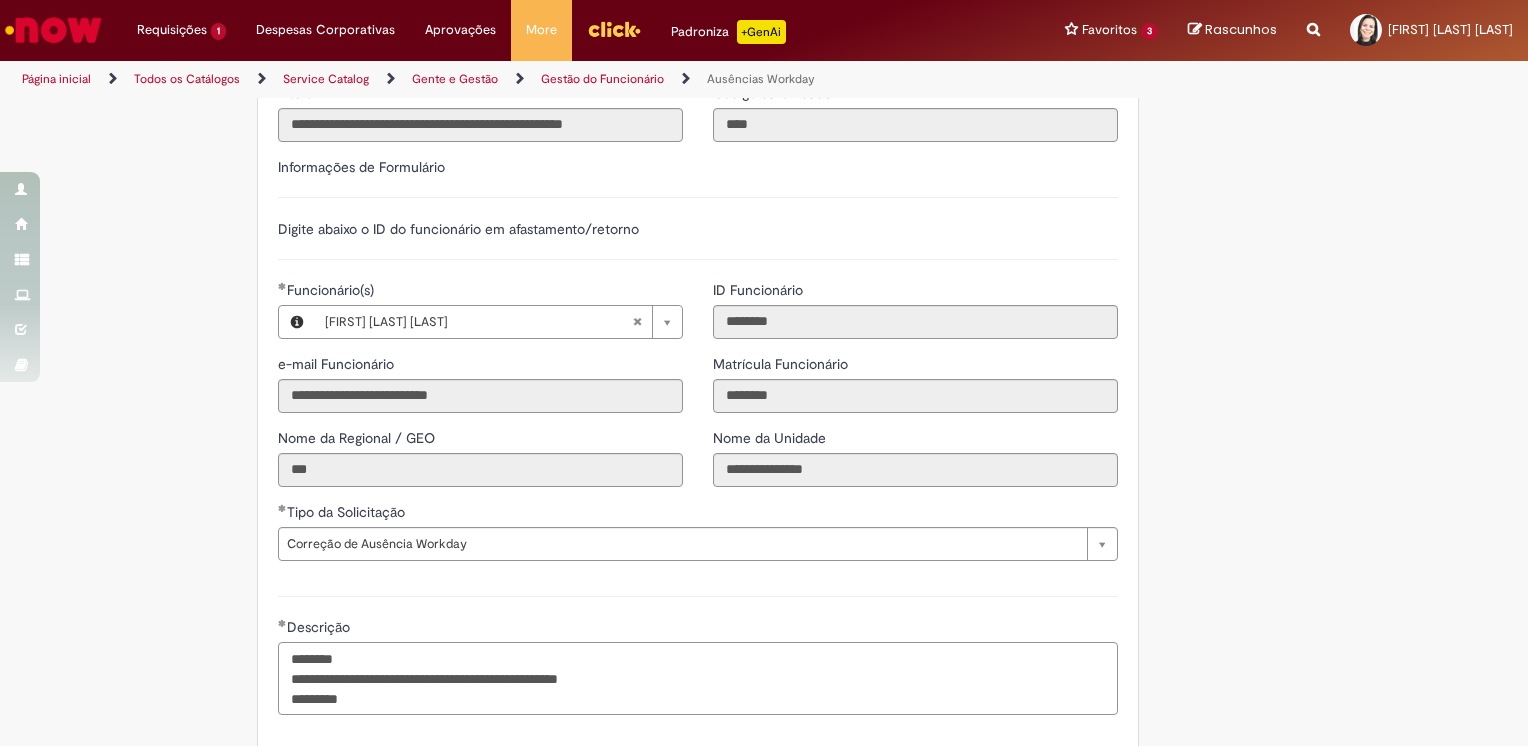 type on "**********" 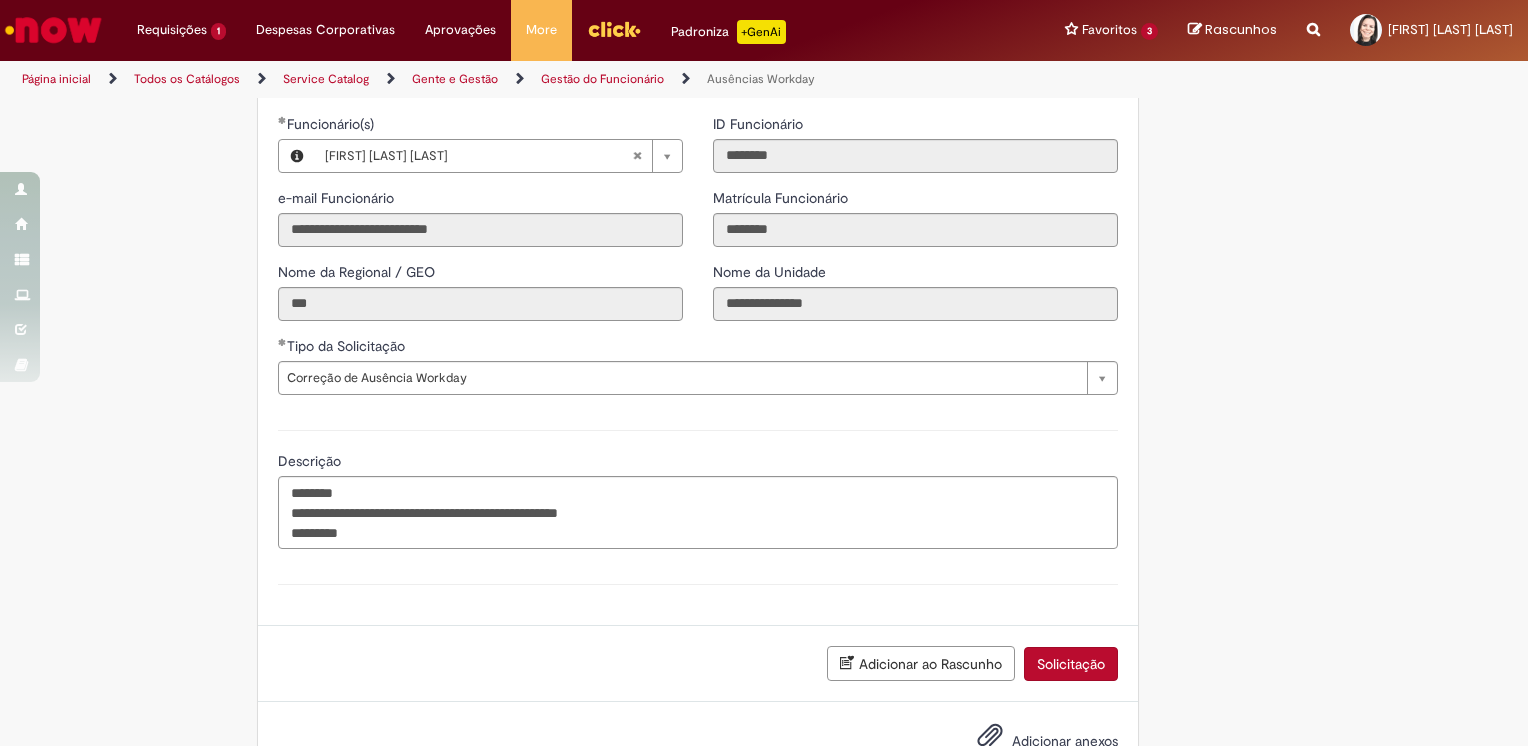 scroll, scrollTop: 760, scrollLeft: 0, axis: vertical 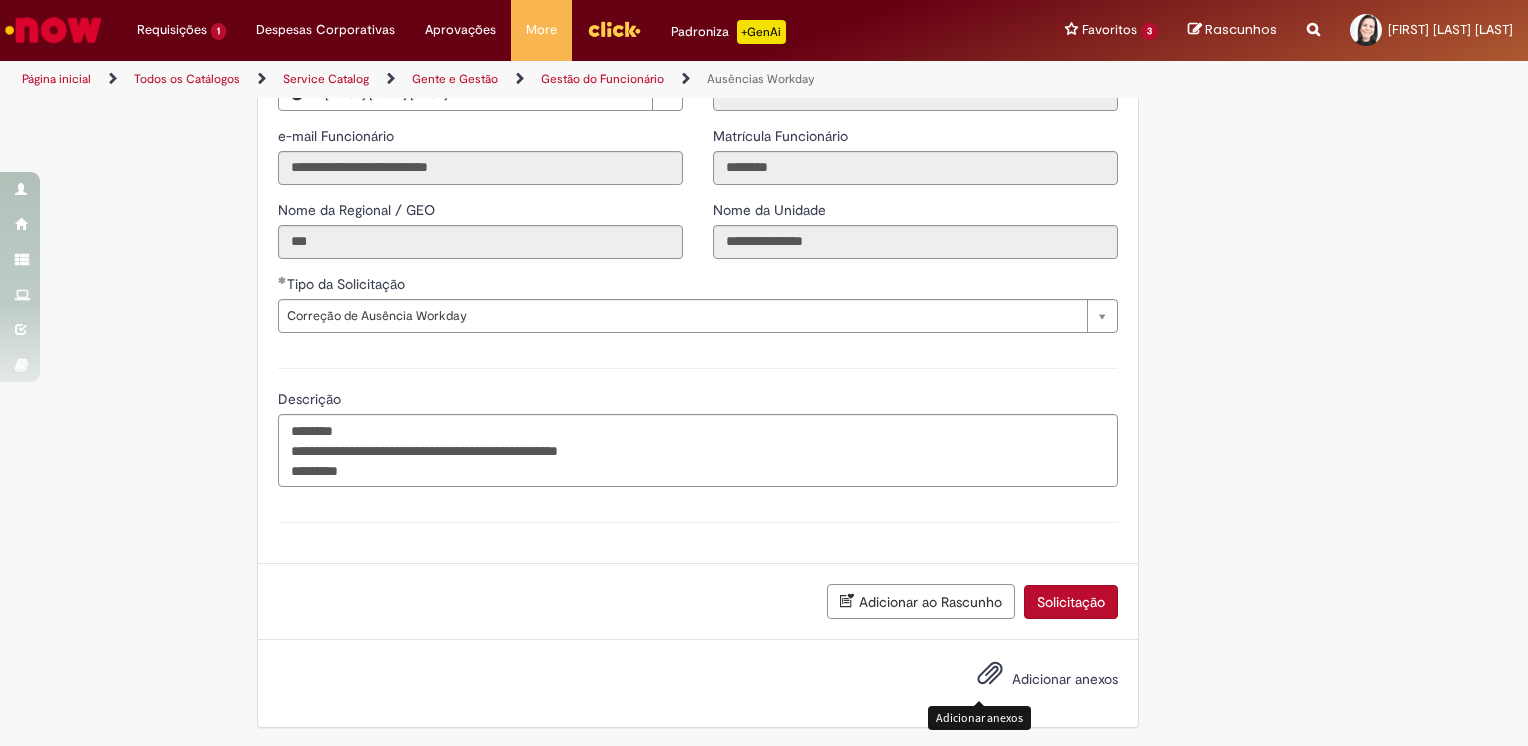 click at bounding box center (990, 674) 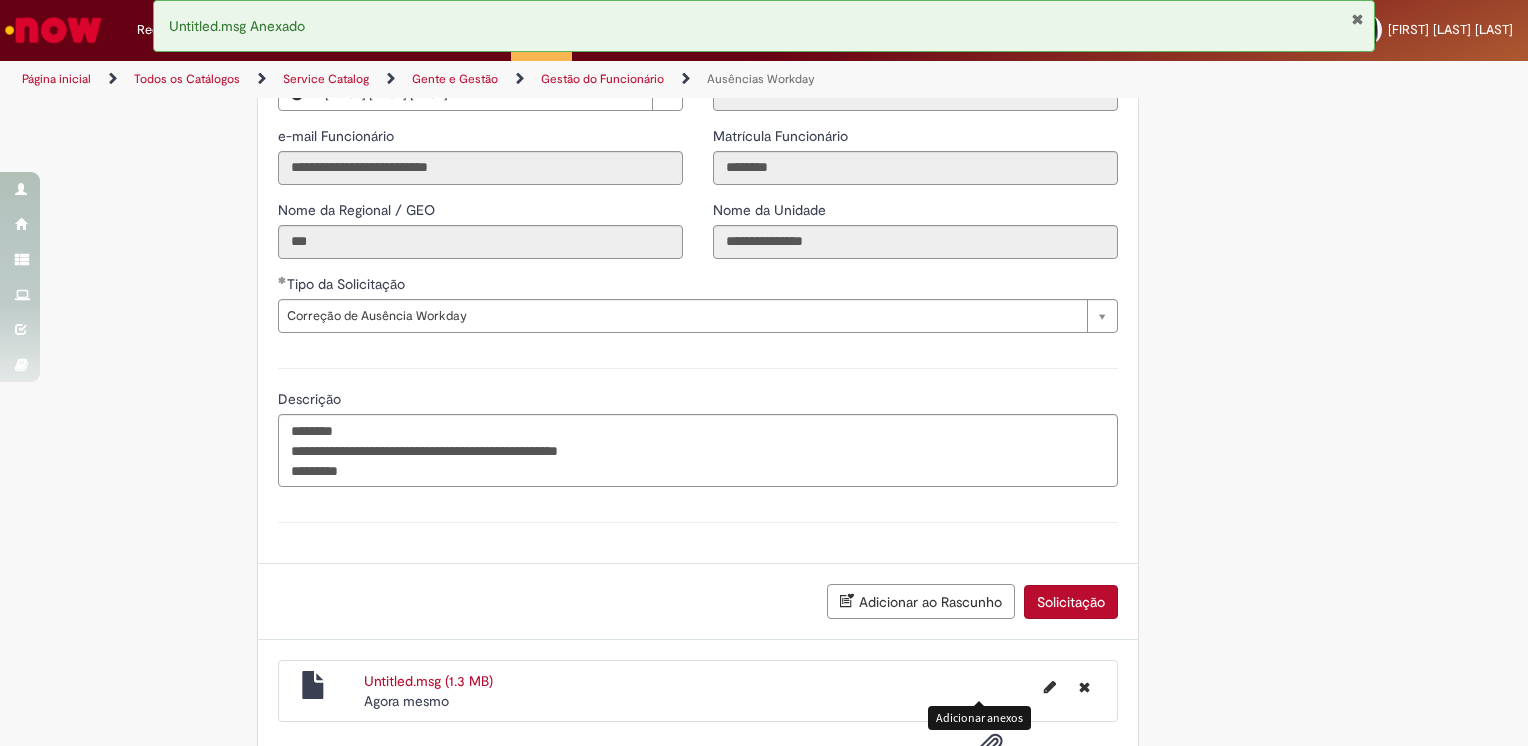 click on "Solicitação" at bounding box center [1071, 602] 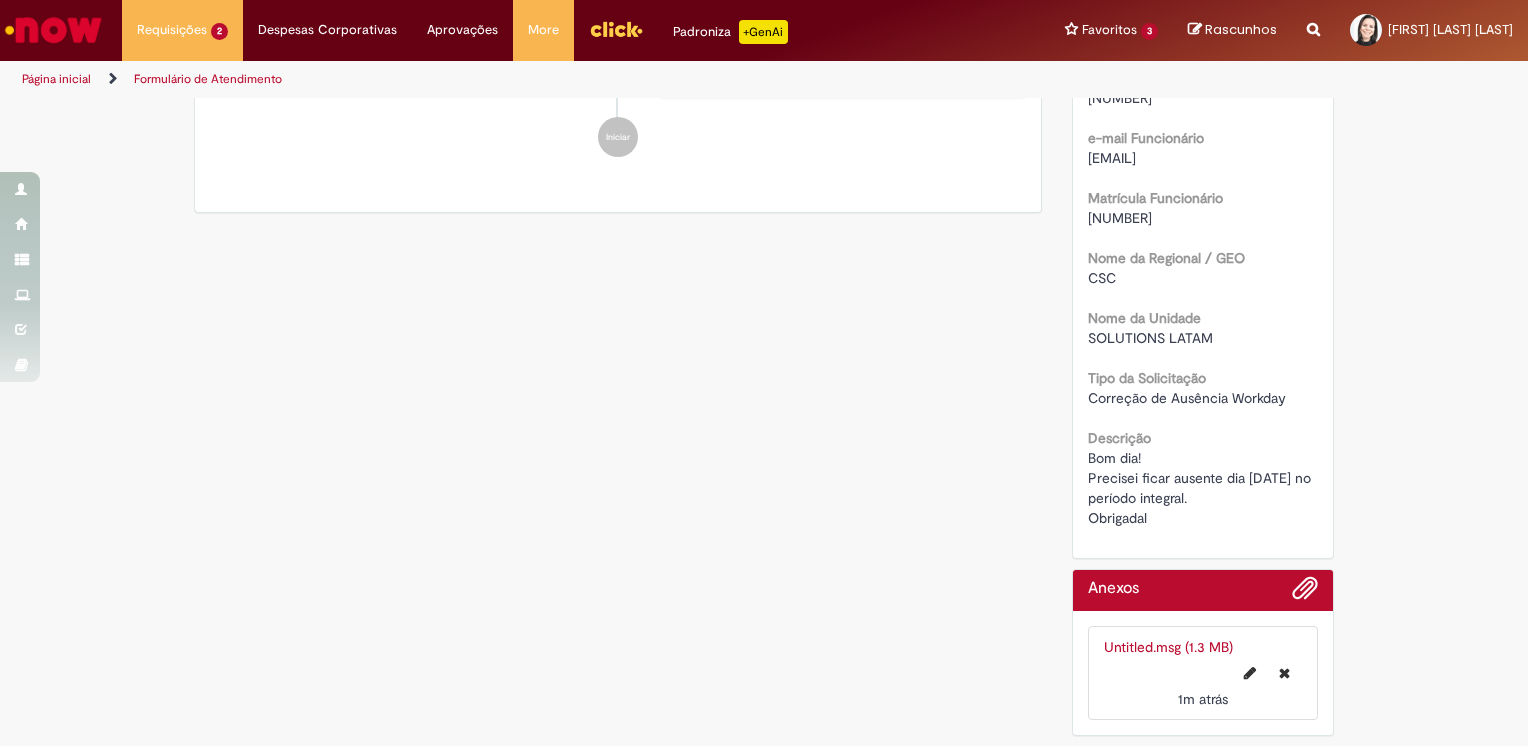 scroll, scrollTop: 0, scrollLeft: 0, axis: both 